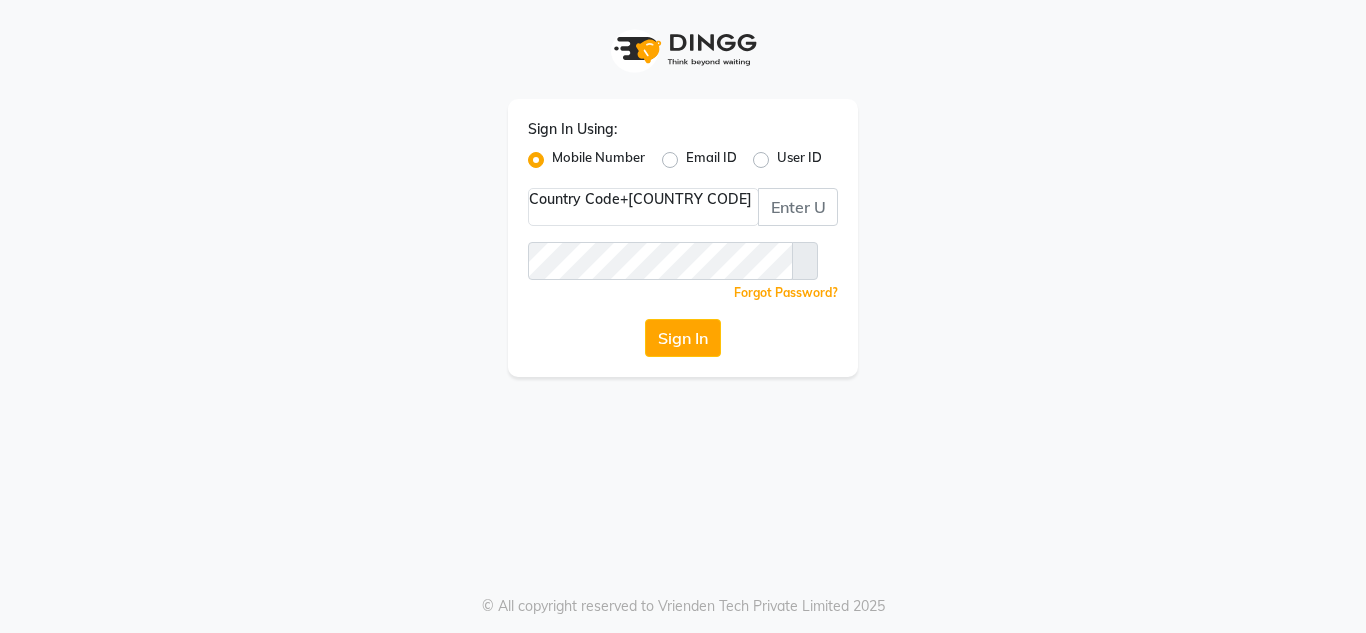 scroll, scrollTop: 0, scrollLeft: 0, axis: both 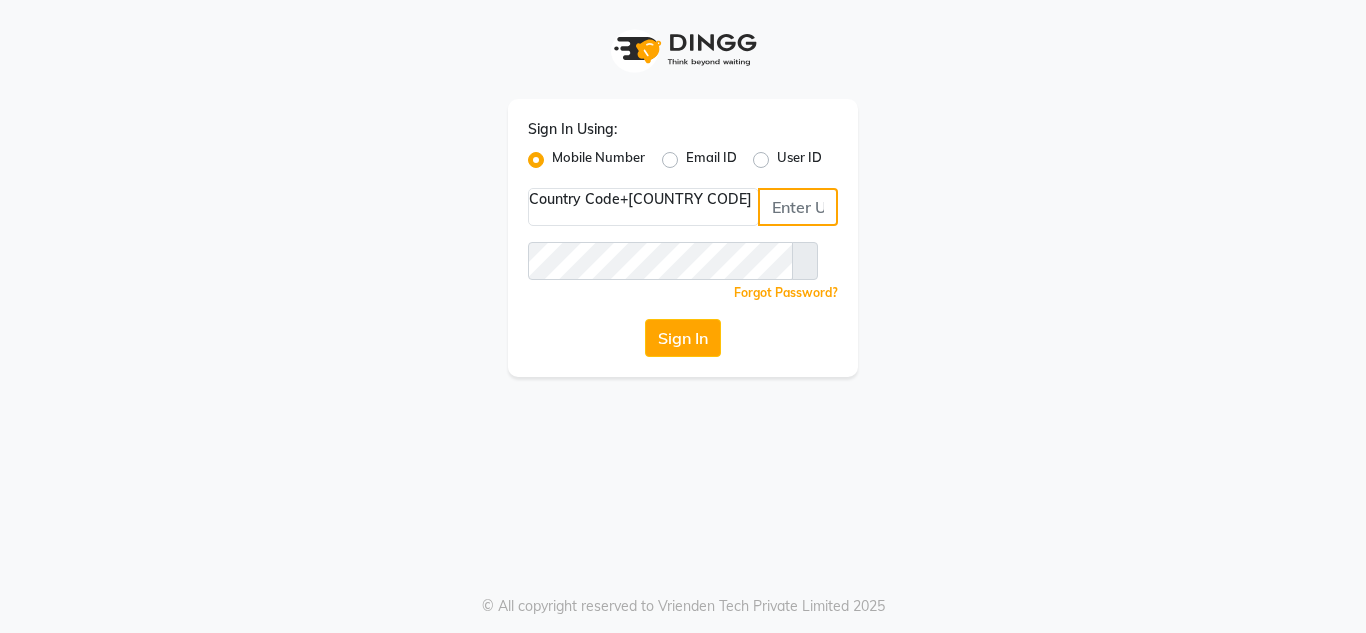 click at bounding box center [798, 207] 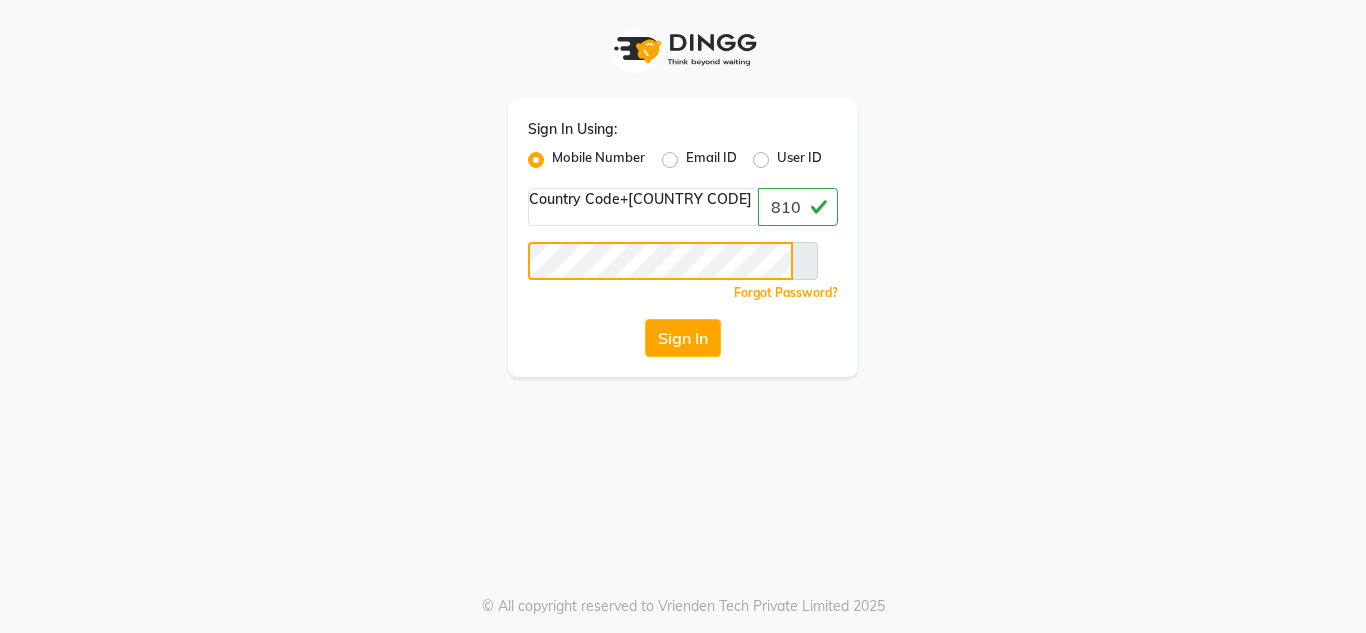 click on "Sign In" at bounding box center [683, 338] 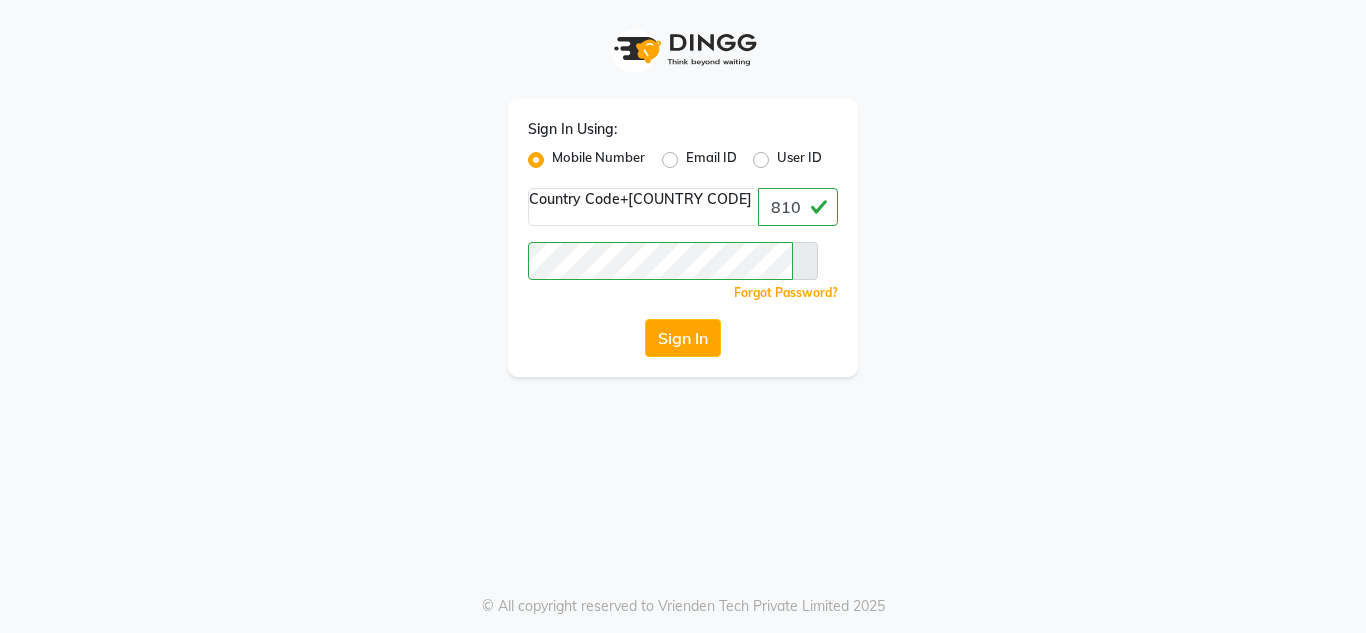 click on "Mobile Number" at bounding box center (598, 160) 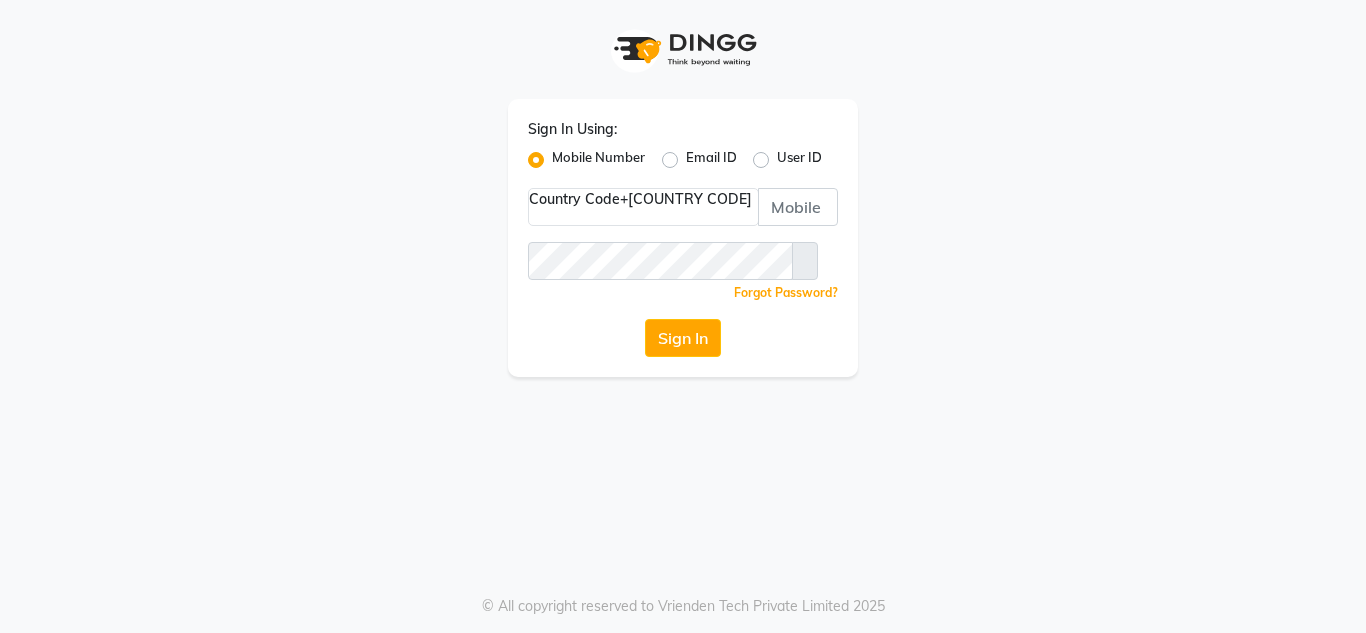 click on "Mobile Number" at bounding box center (598, 160) 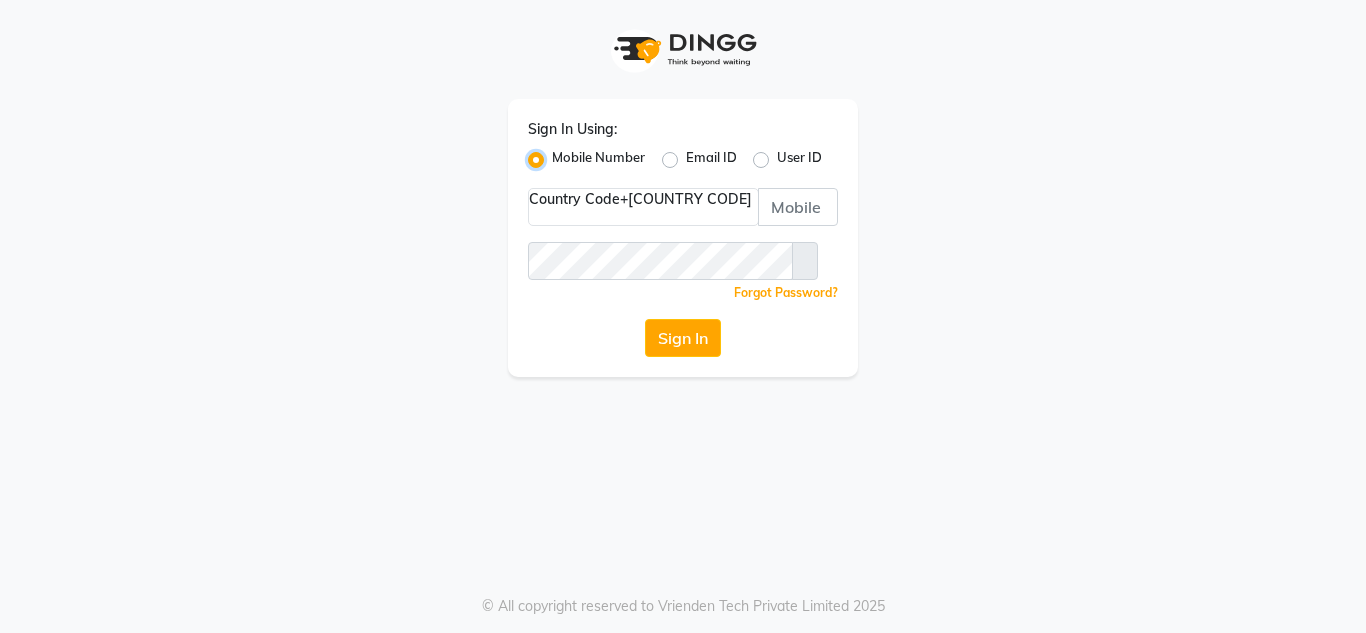 click on "Mobile Number" at bounding box center [558, 154] 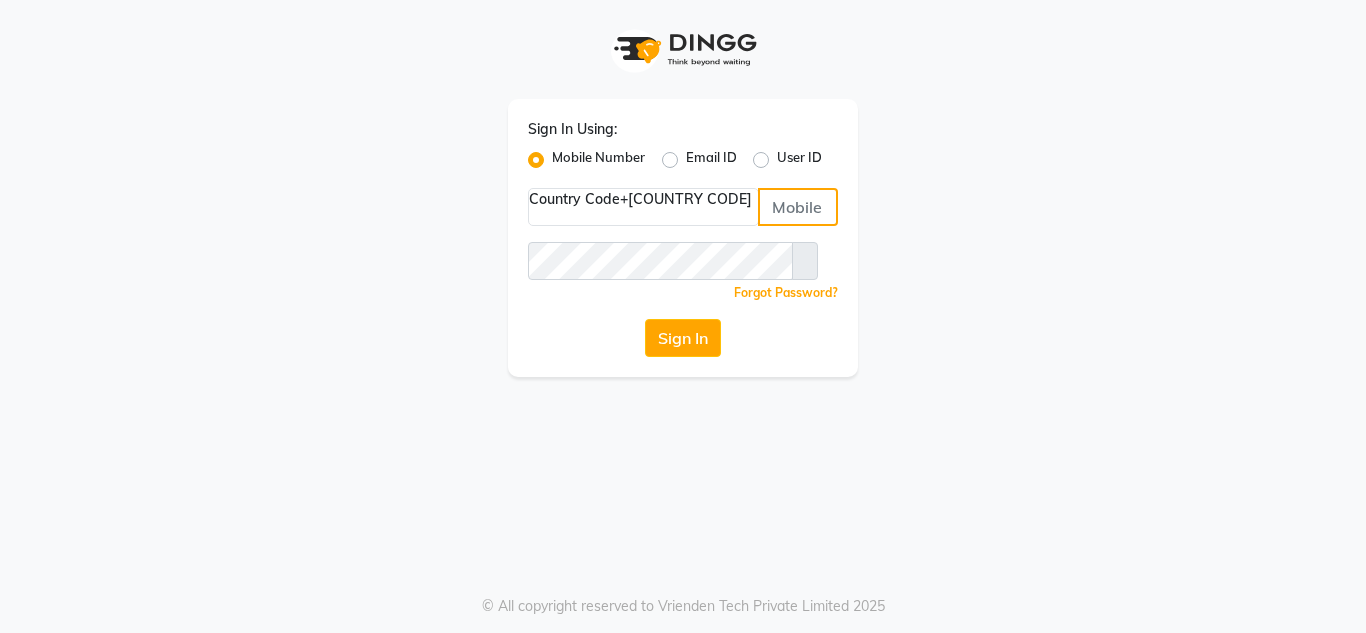 click at bounding box center (798, 207) 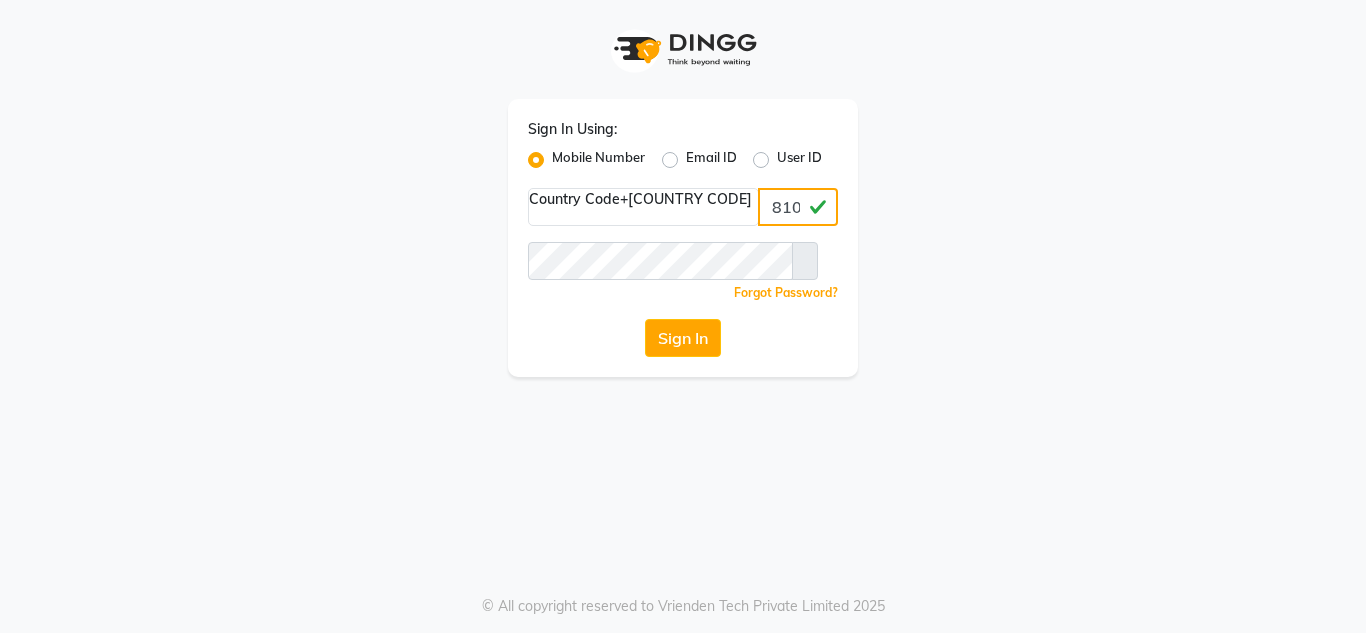 type on "8108811141" 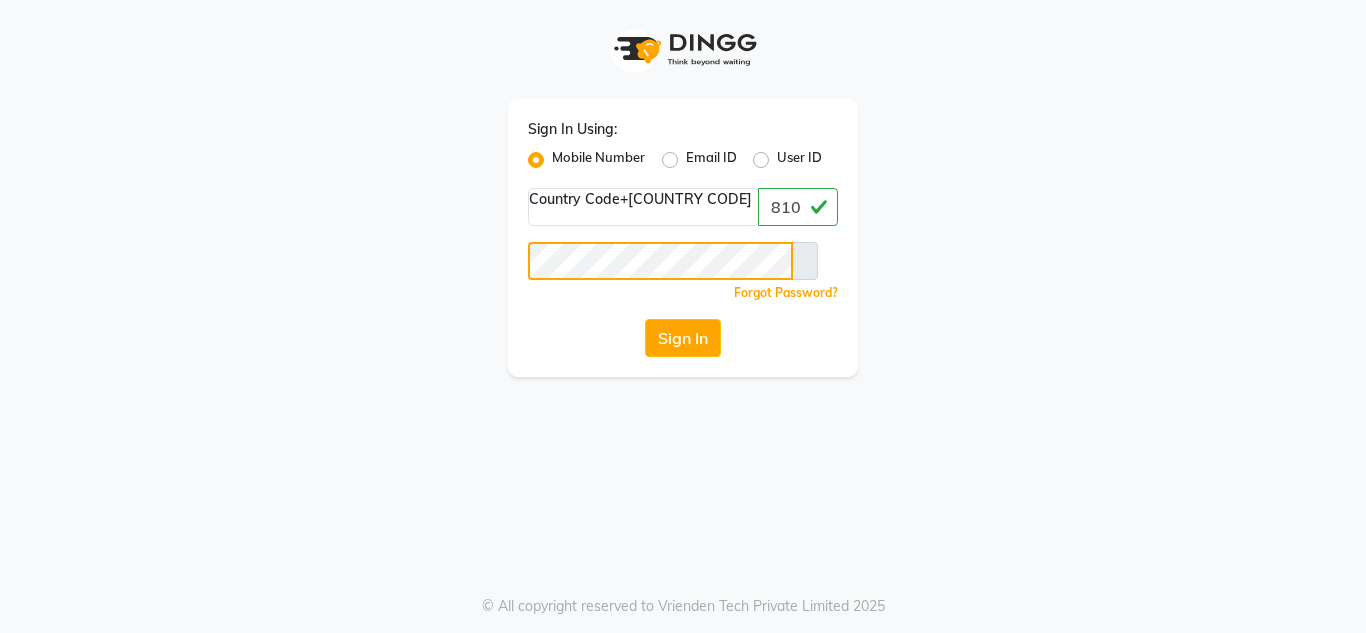 click on "Sign In" at bounding box center [683, 338] 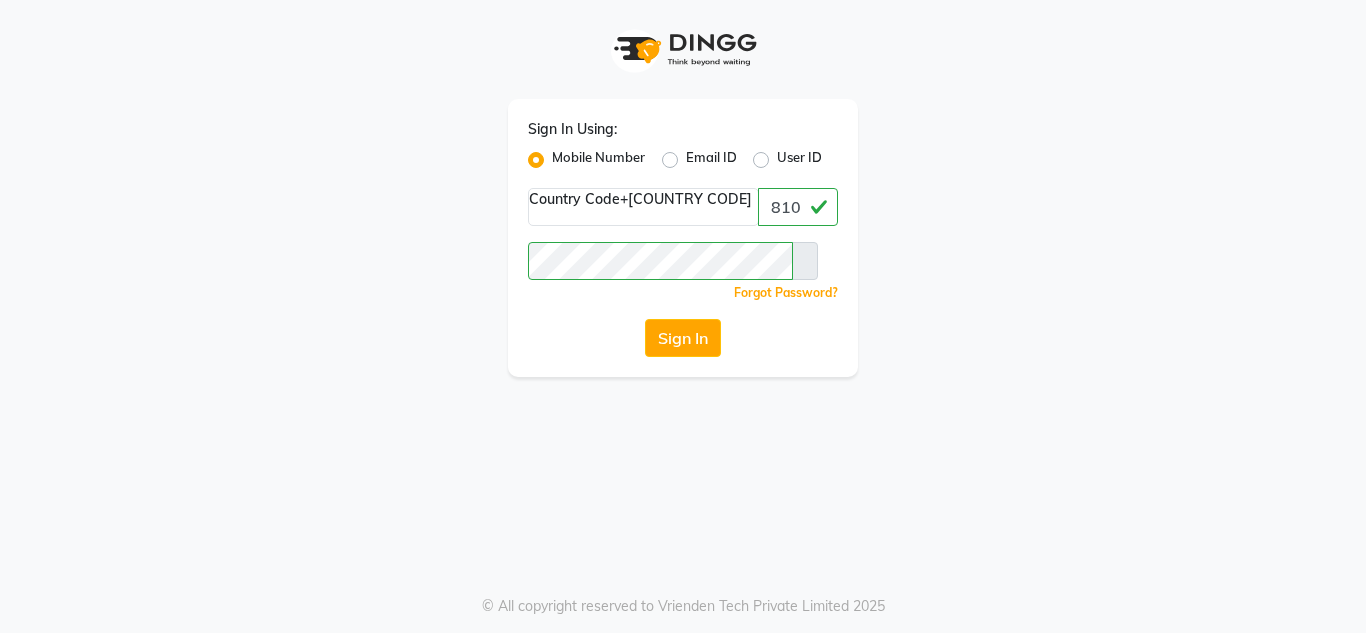 click at bounding box center (805, 261) 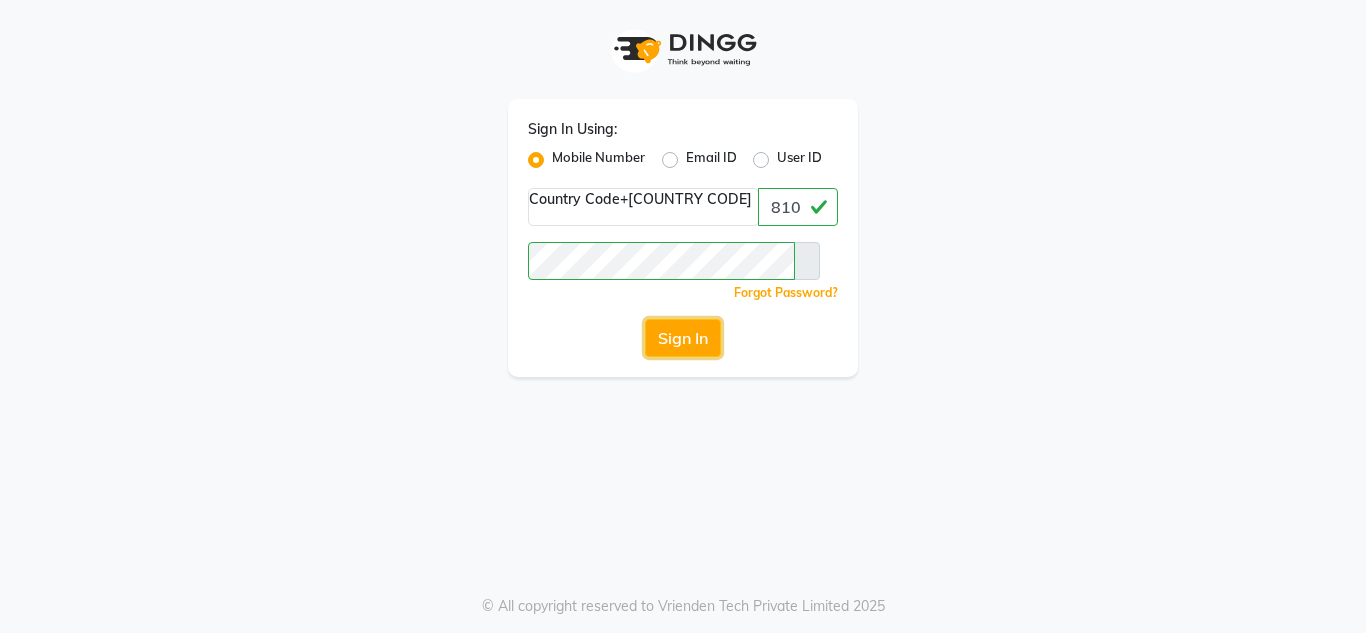 click on "Sign In" at bounding box center (683, 338) 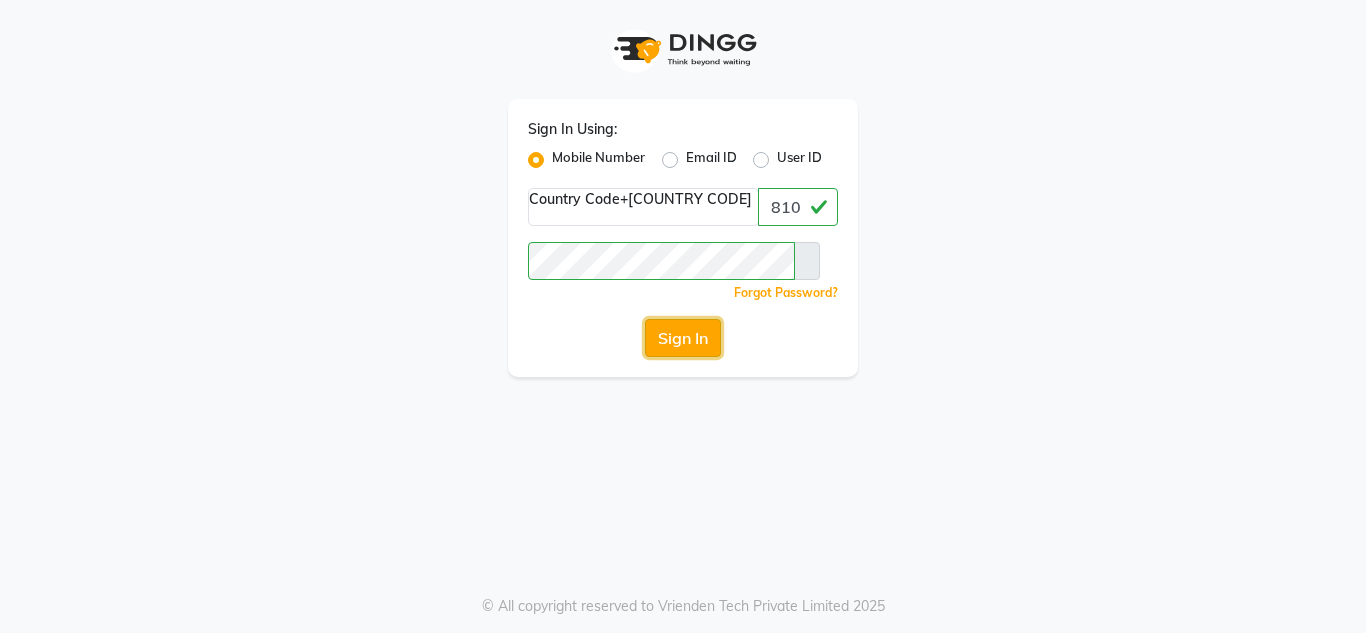 click on "Sign In" at bounding box center [683, 338] 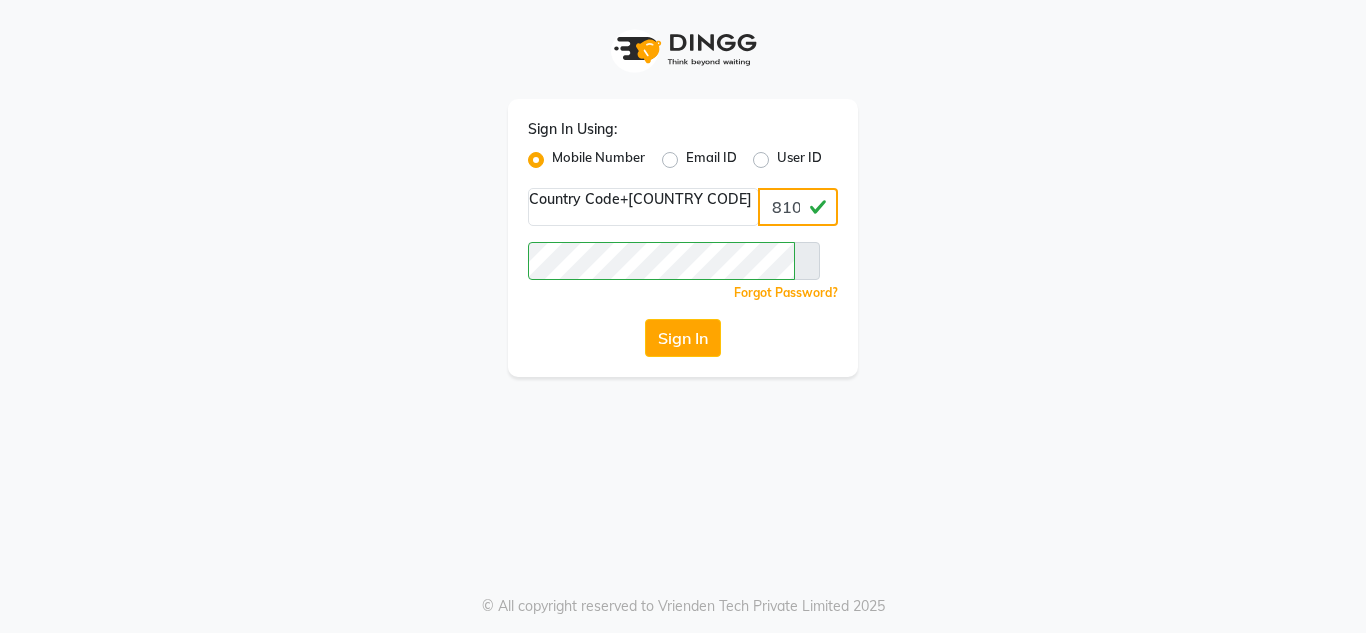 click on "8108811141" at bounding box center (798, 207) 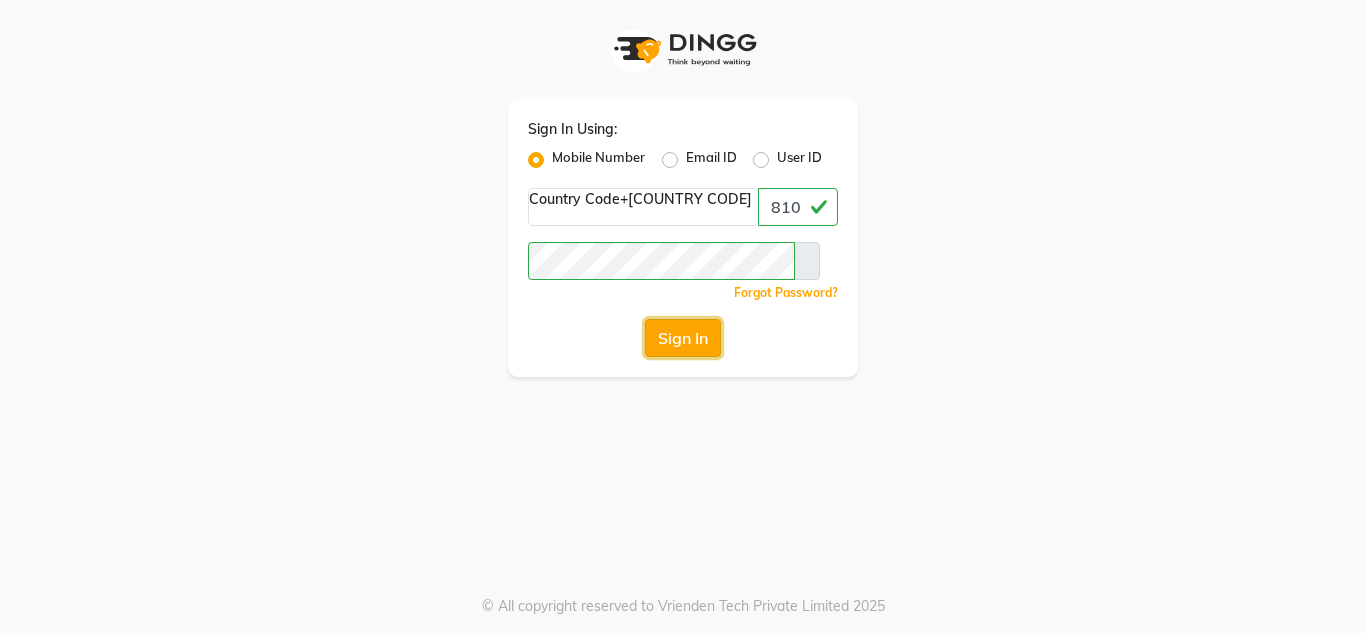 click on "Sign In" at bounding box center [683, 338] 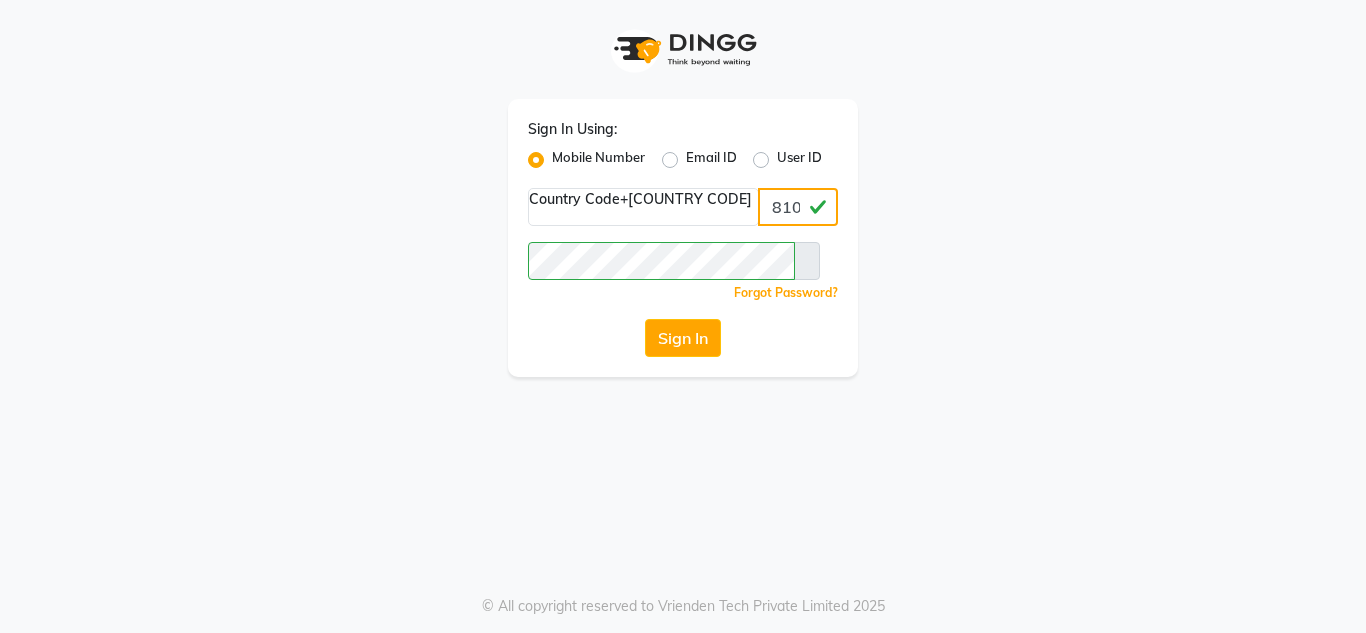 click on "[PHONE]" at bounding box center [798, 207] 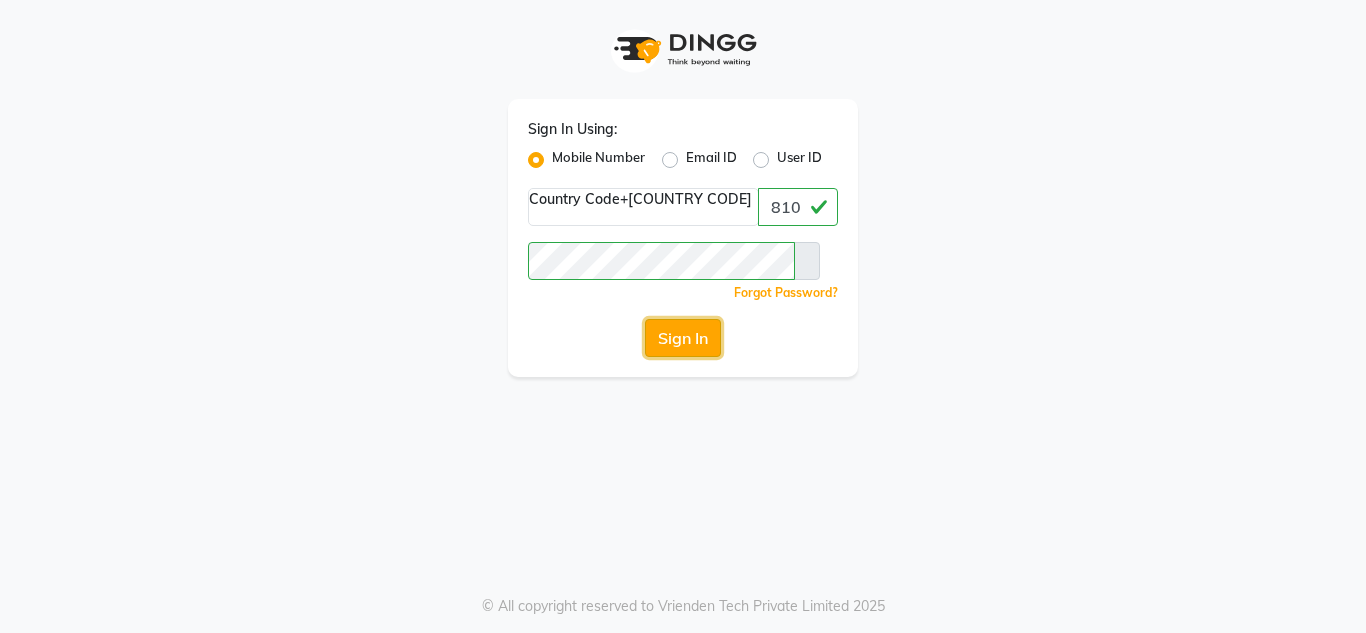click on "Sign In" at bounding box center (683, 338) 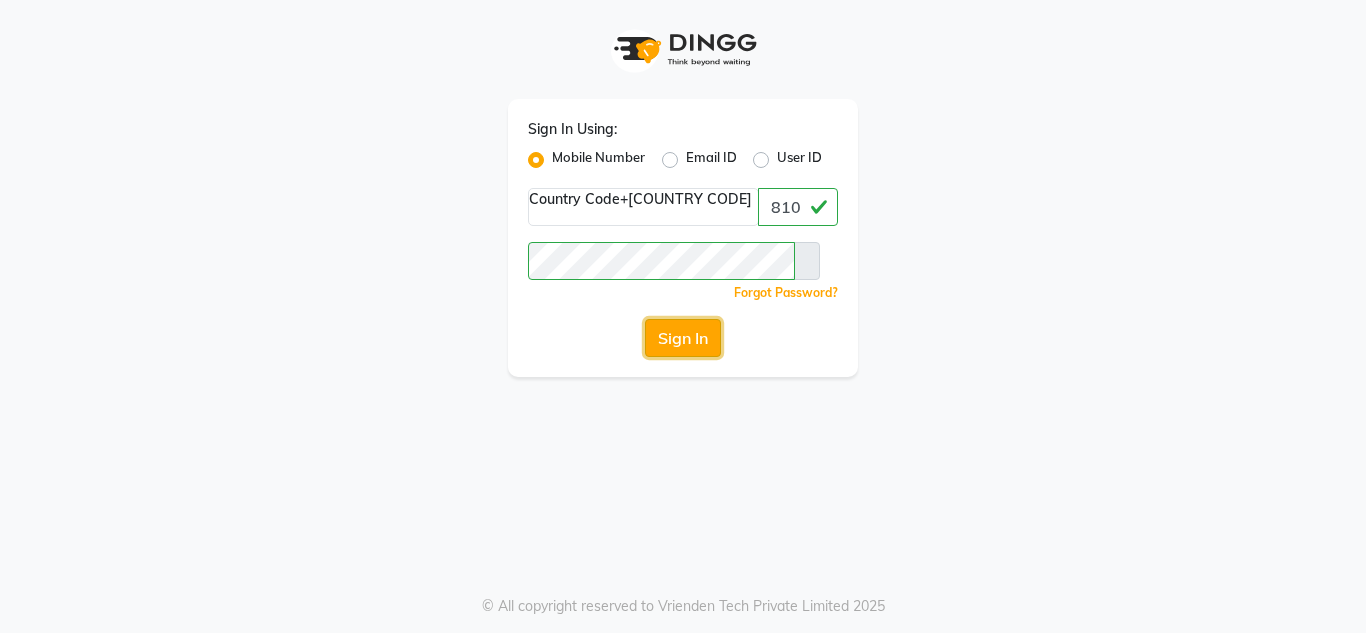 click on "Sign In" at bounding box center [683, 338] 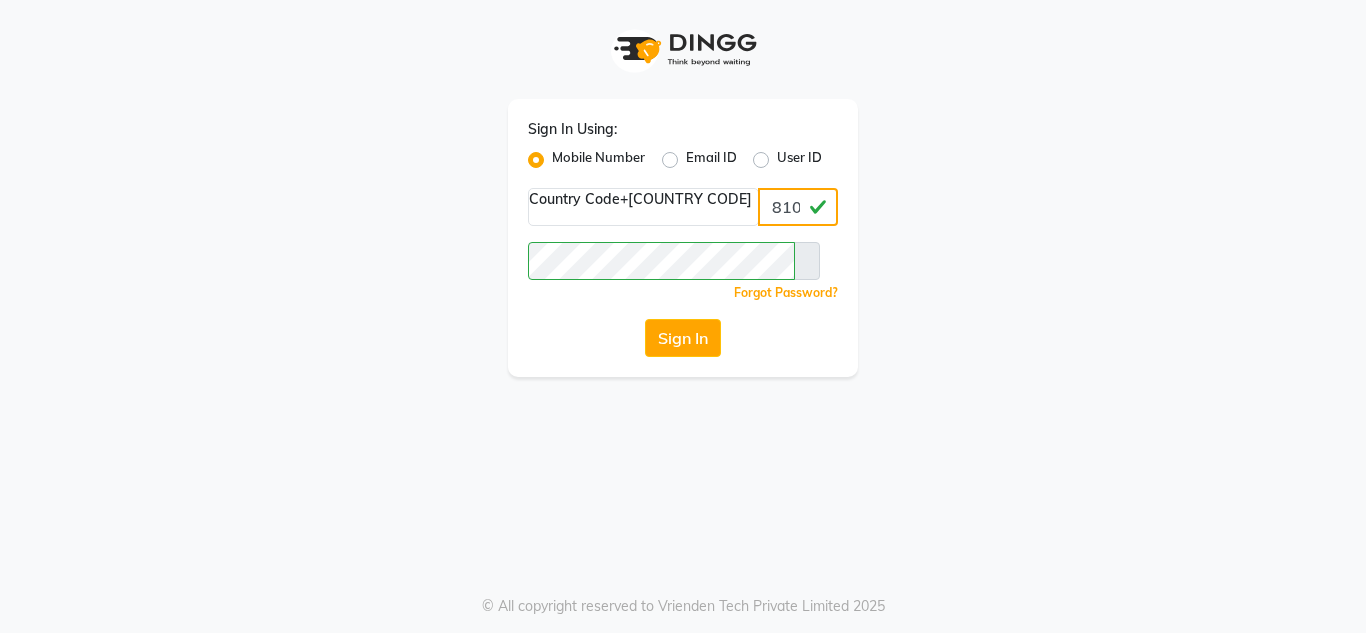 click on "[PHONE]" at bounding box center (798, 207) 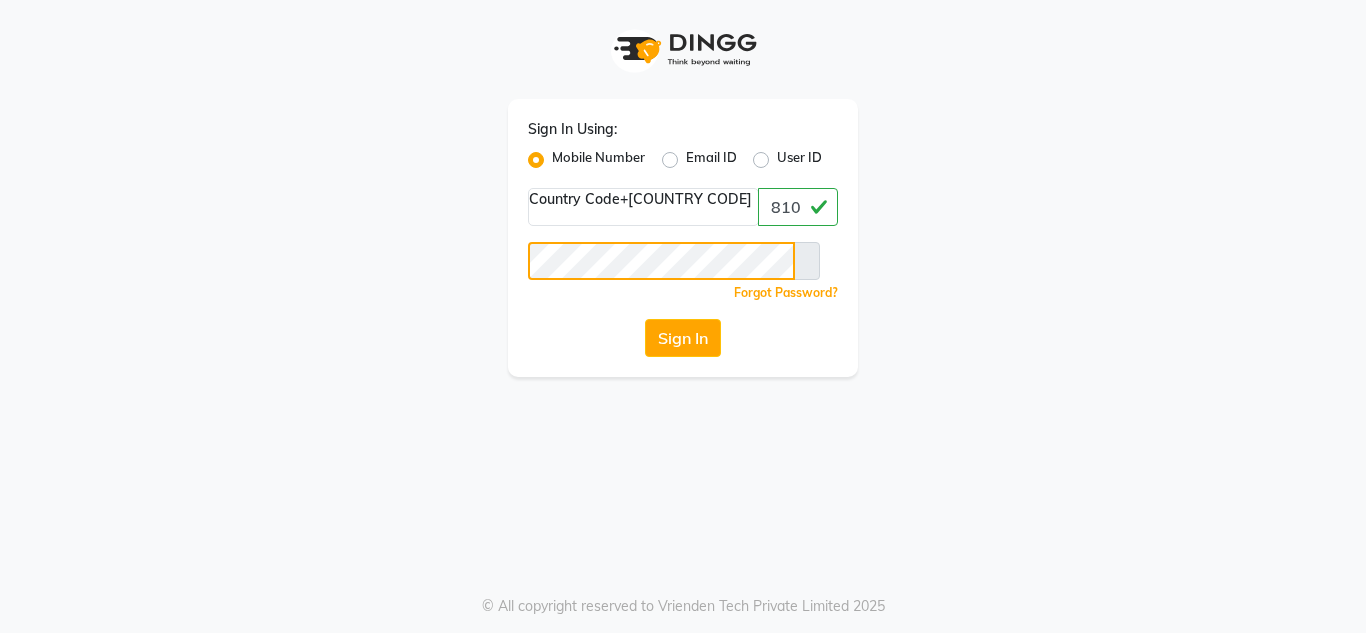 click on "Sign In" at bounding box center [683, 338] 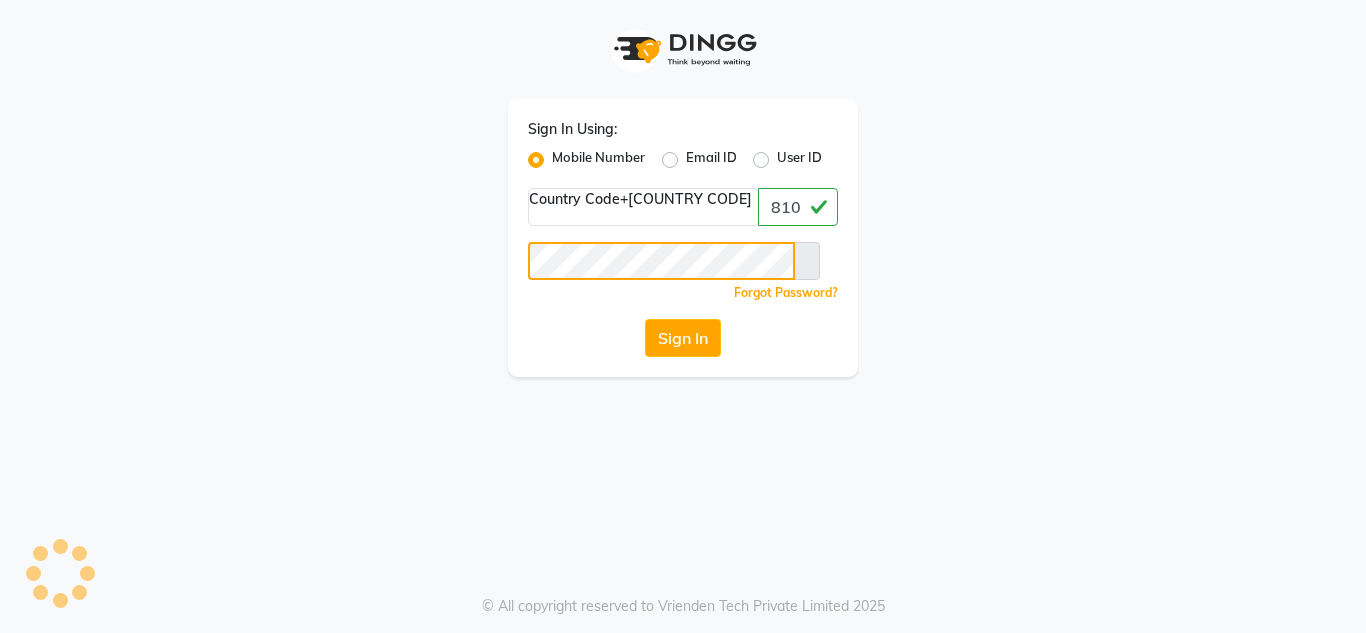 click on "Sign In" at bounding box center [683, 338] 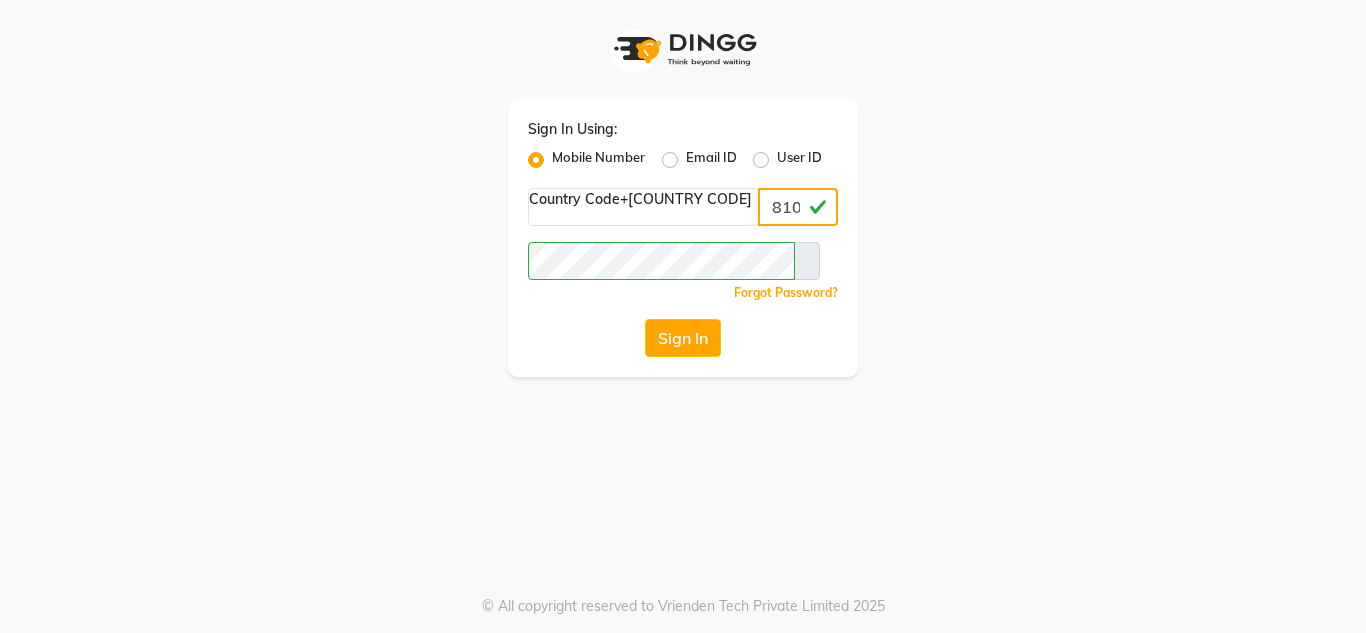 click on "[PHONE]" at bounding box center [798, 207] 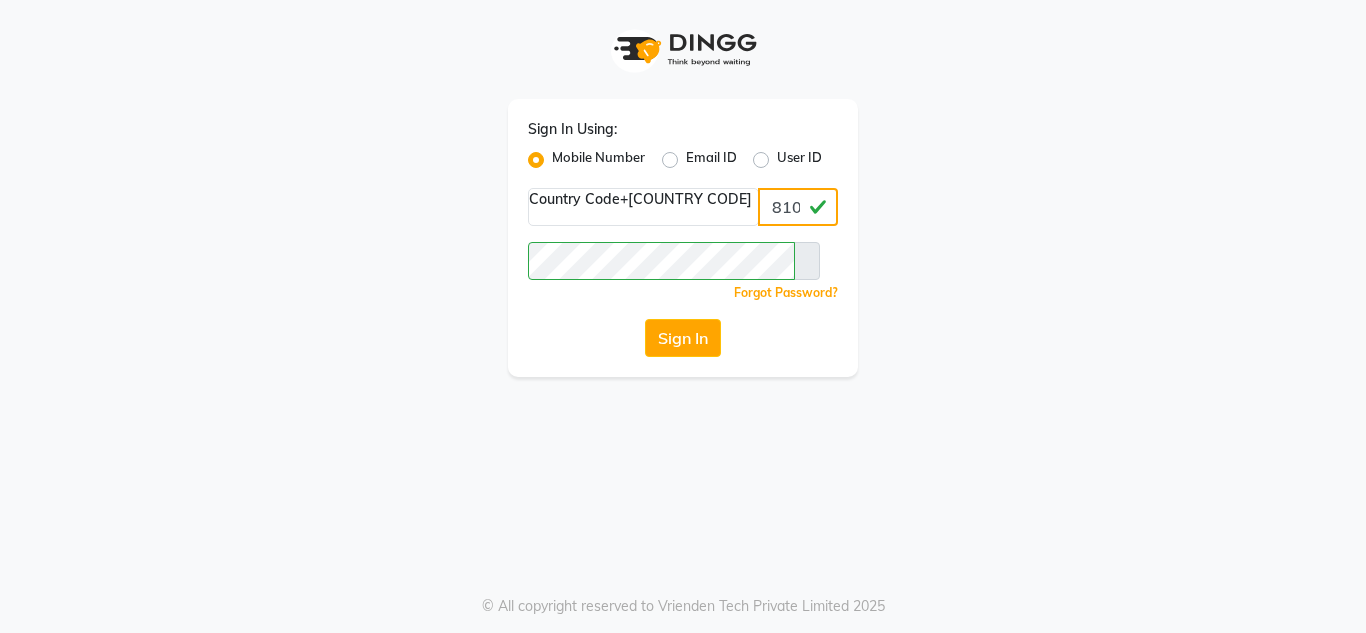 drag, startPoint x: 605, startPoint y: 205, endPoint x: 775, endPoint y: 215, distance: 170.29387 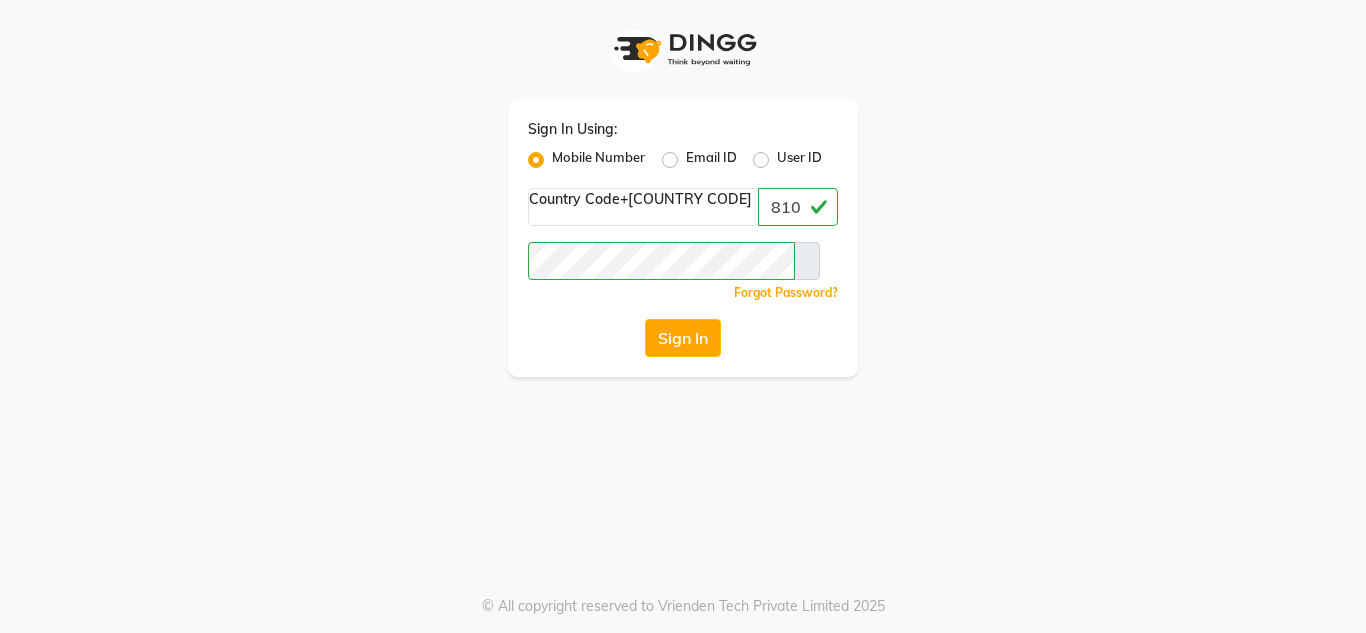 click at bounding box center (807, 261) 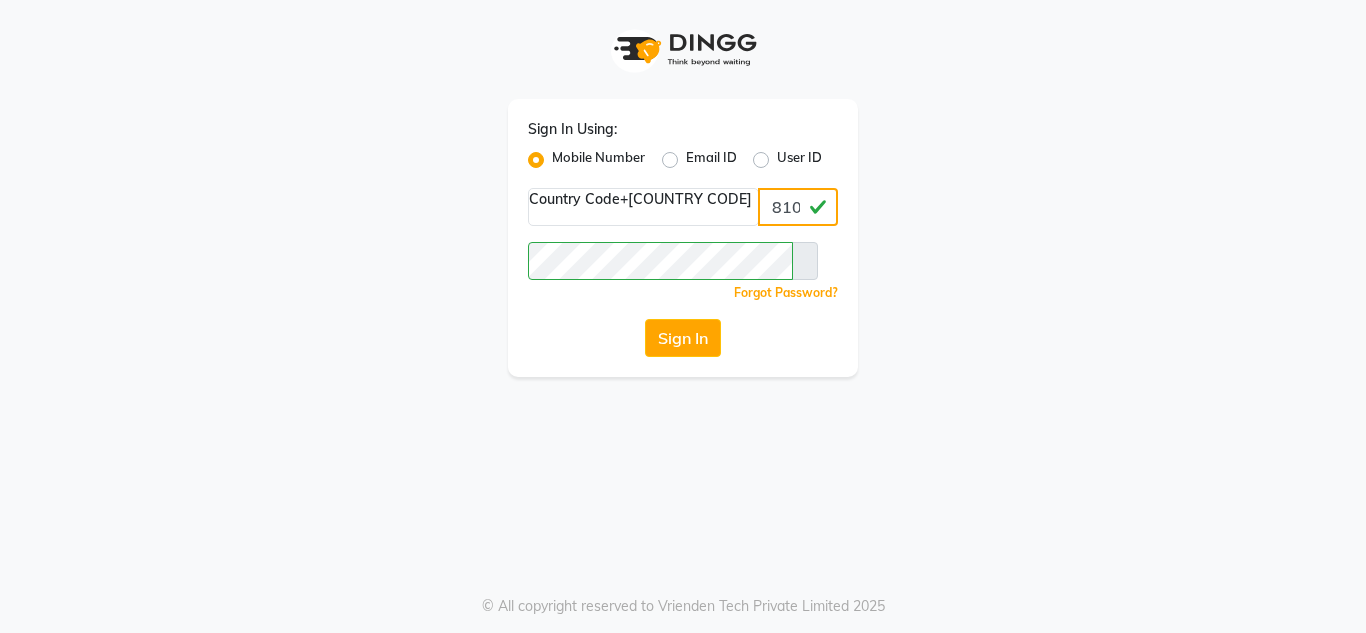 click on "[PHONE]" at bounding box center [798, 207] 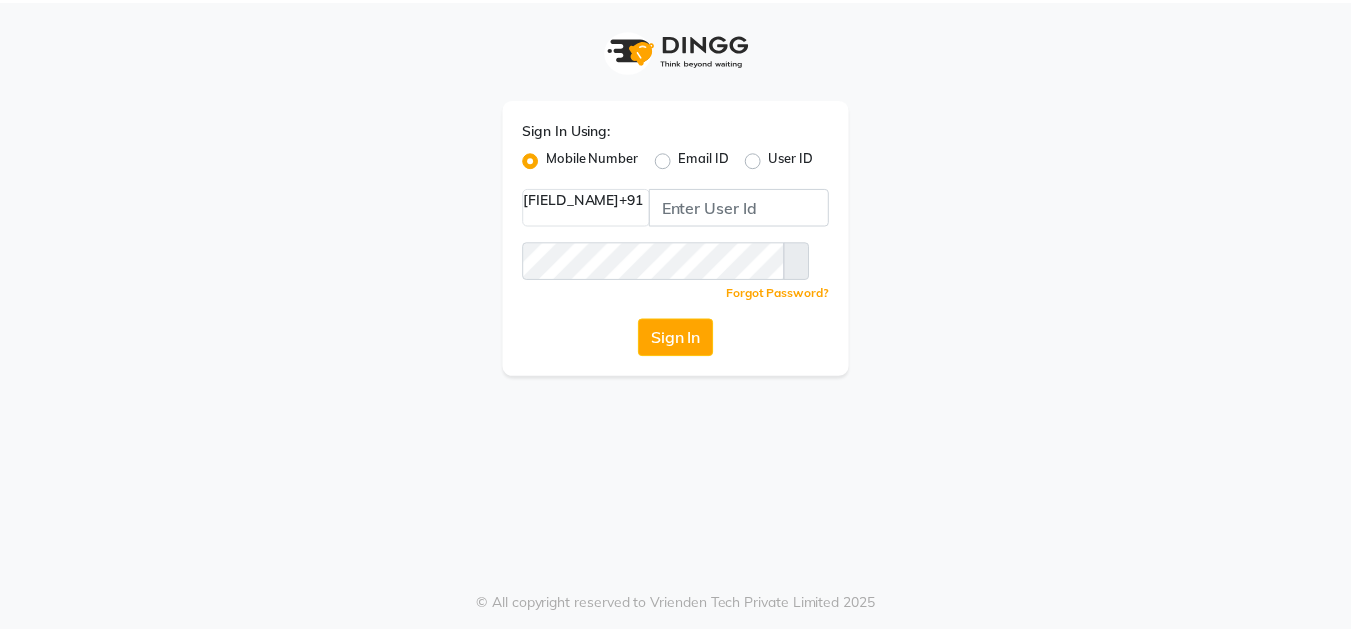 scroll, scrollTop: 0, scrollLeft: 0, axis: both 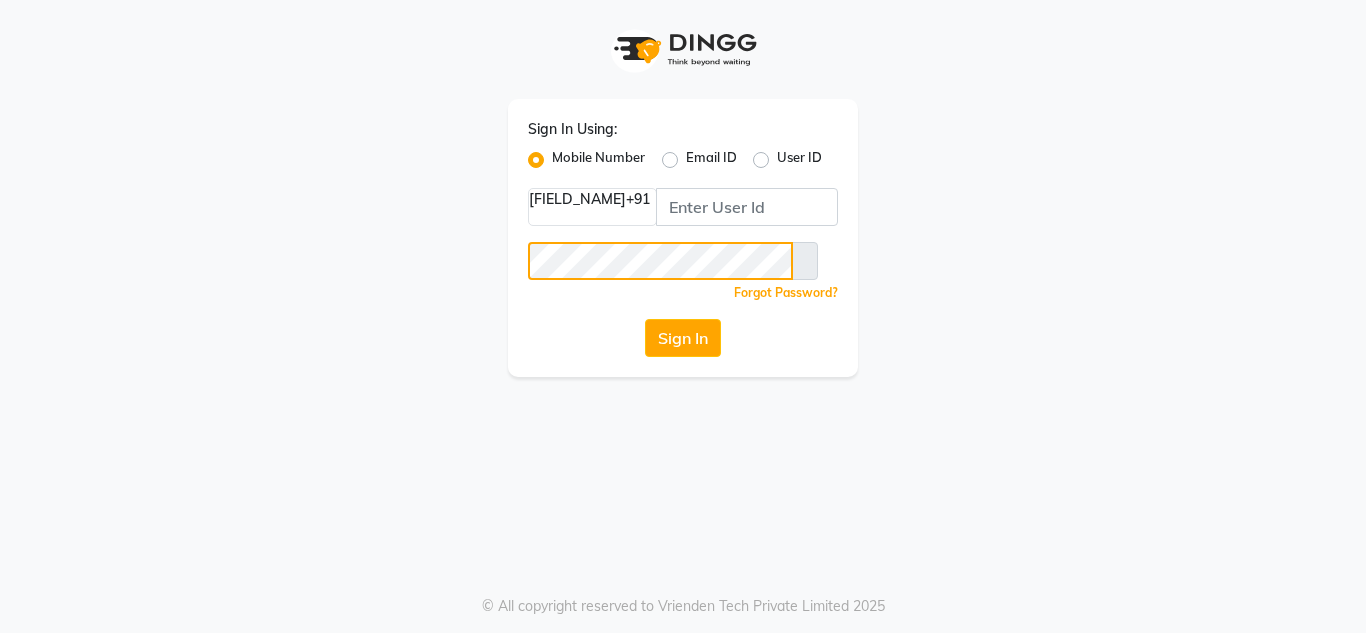 click on "Sign In" at bounding box center [683, 338] 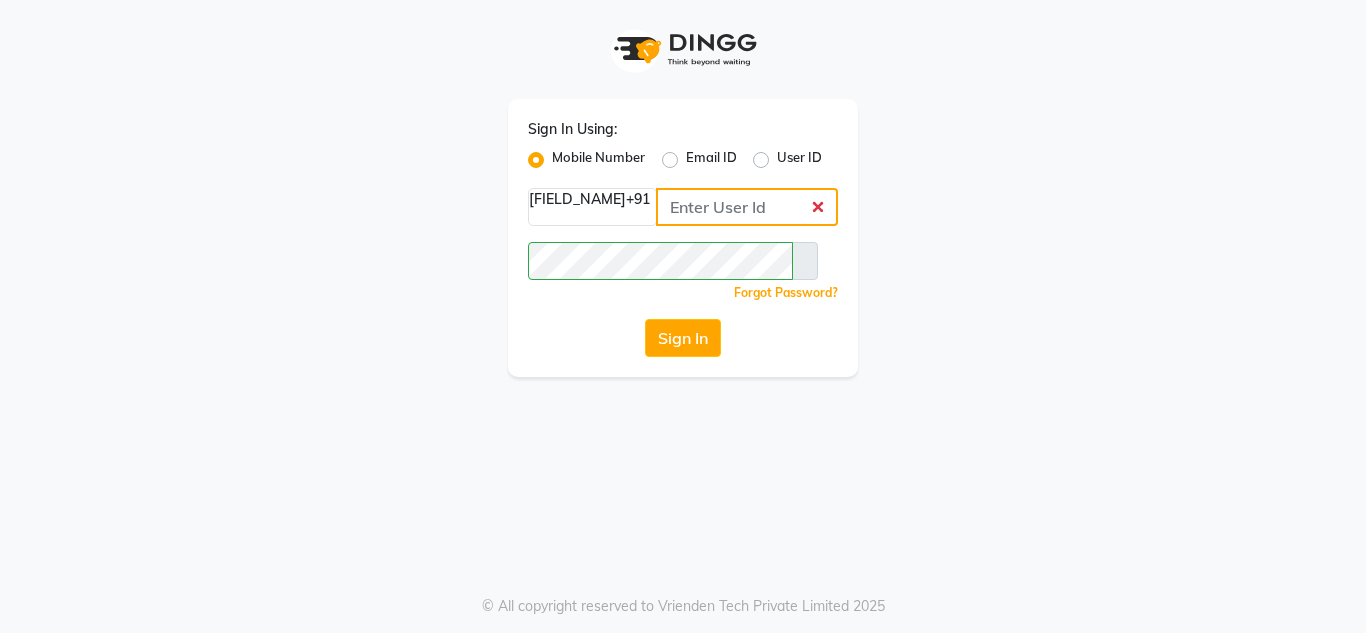 click on "[PHONE]" at bounding box center [747, 207] 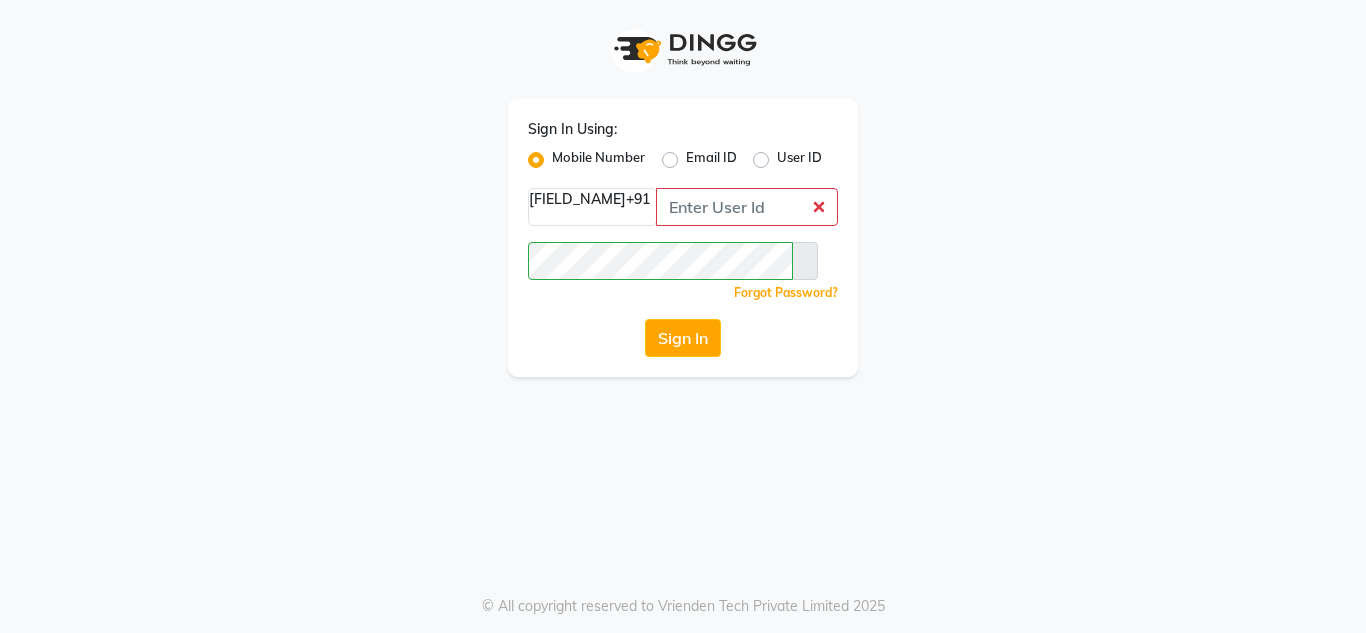 click at bounding box center [805, 261] 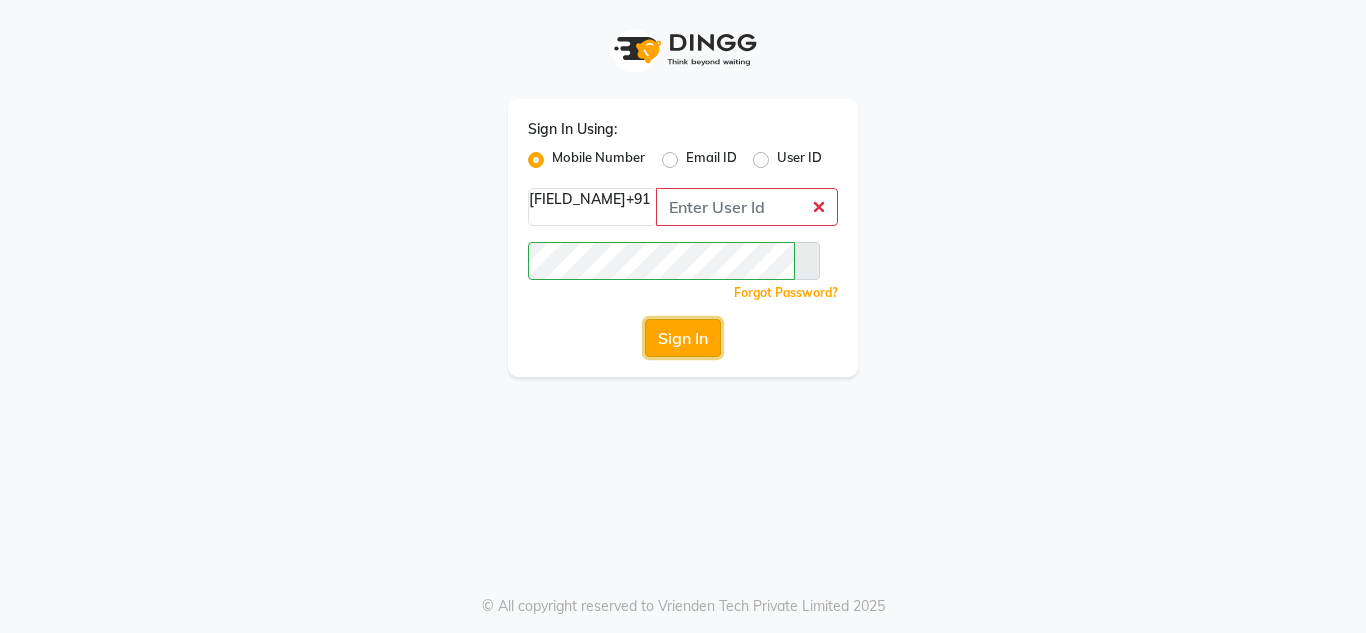 click on "Sign In" at bounding box center (683, 338) 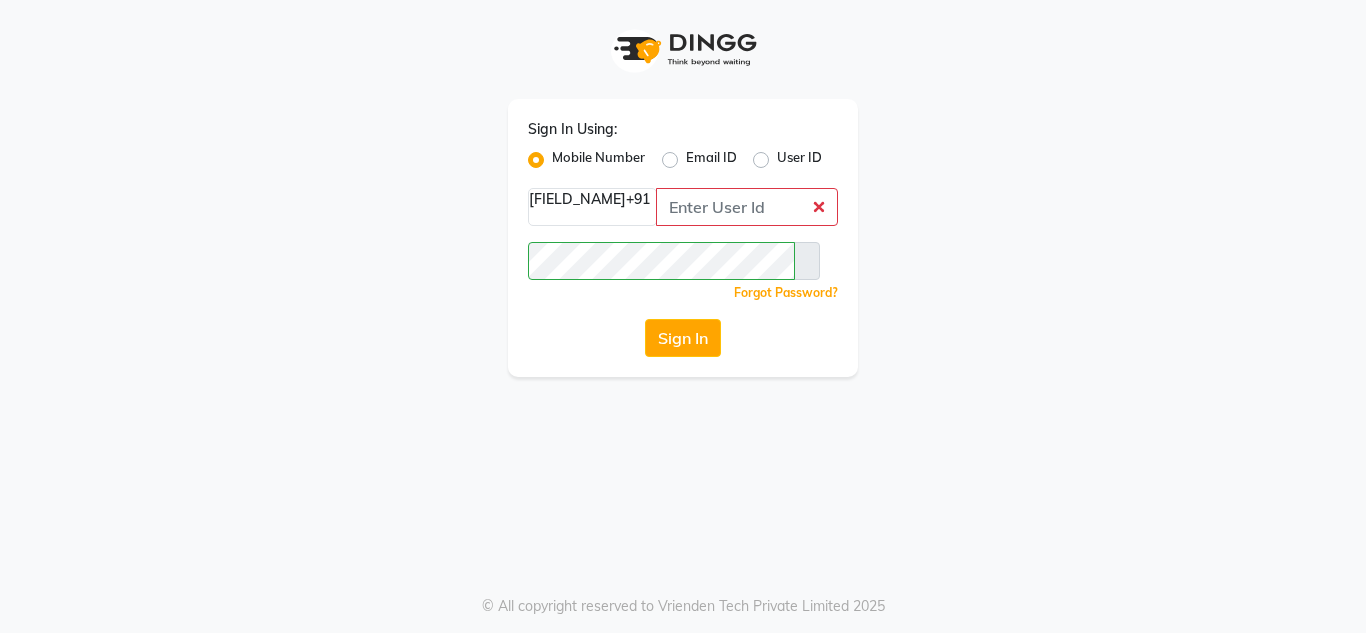 click on "Forgot Password?" at bounding box center [786, 292] 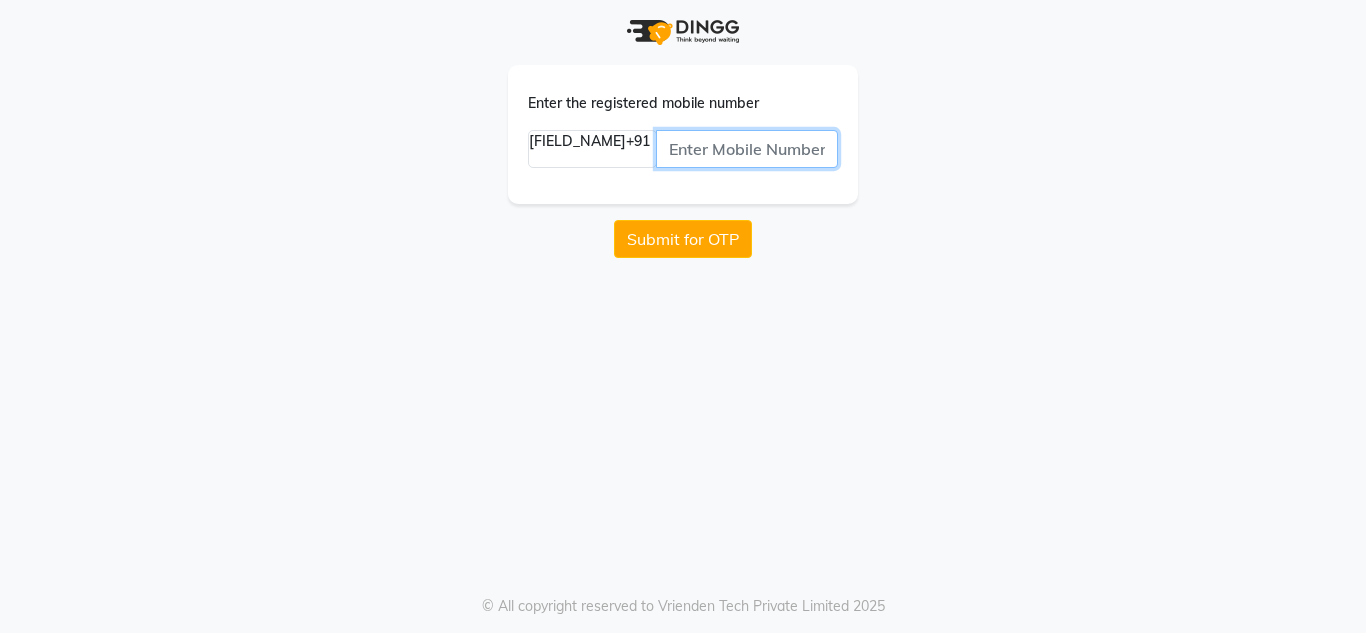 click at bounding box center (747, 149) 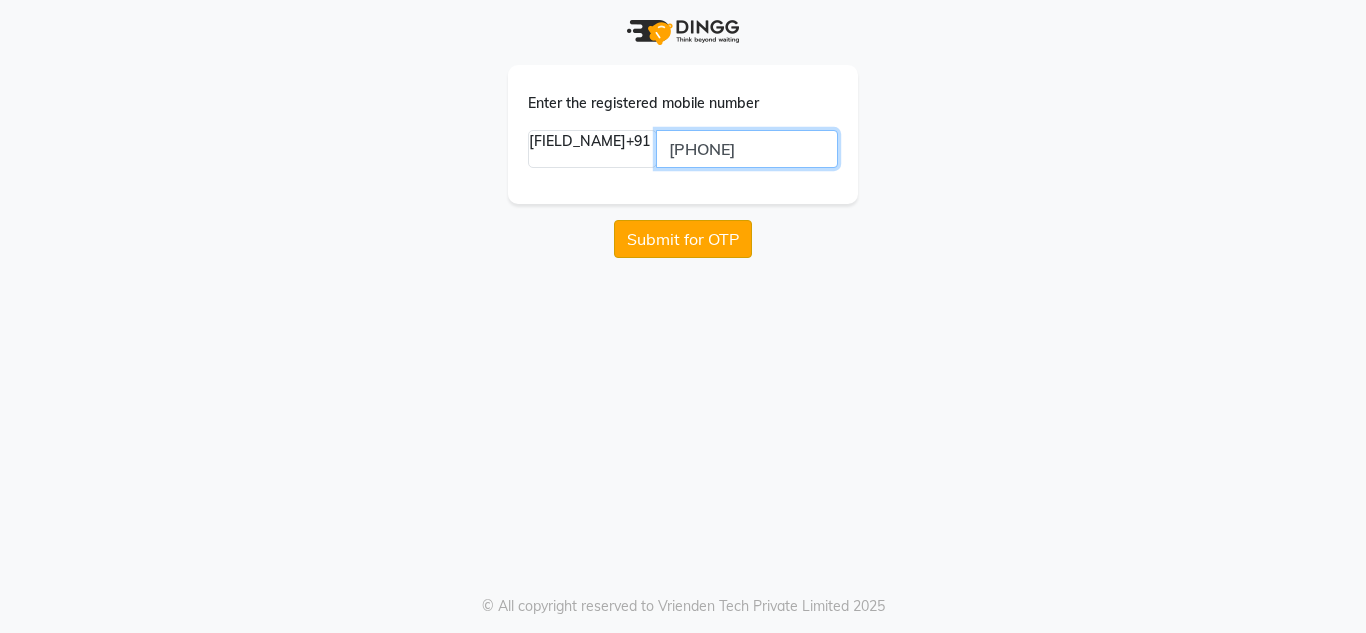 type on "[PHONE]" 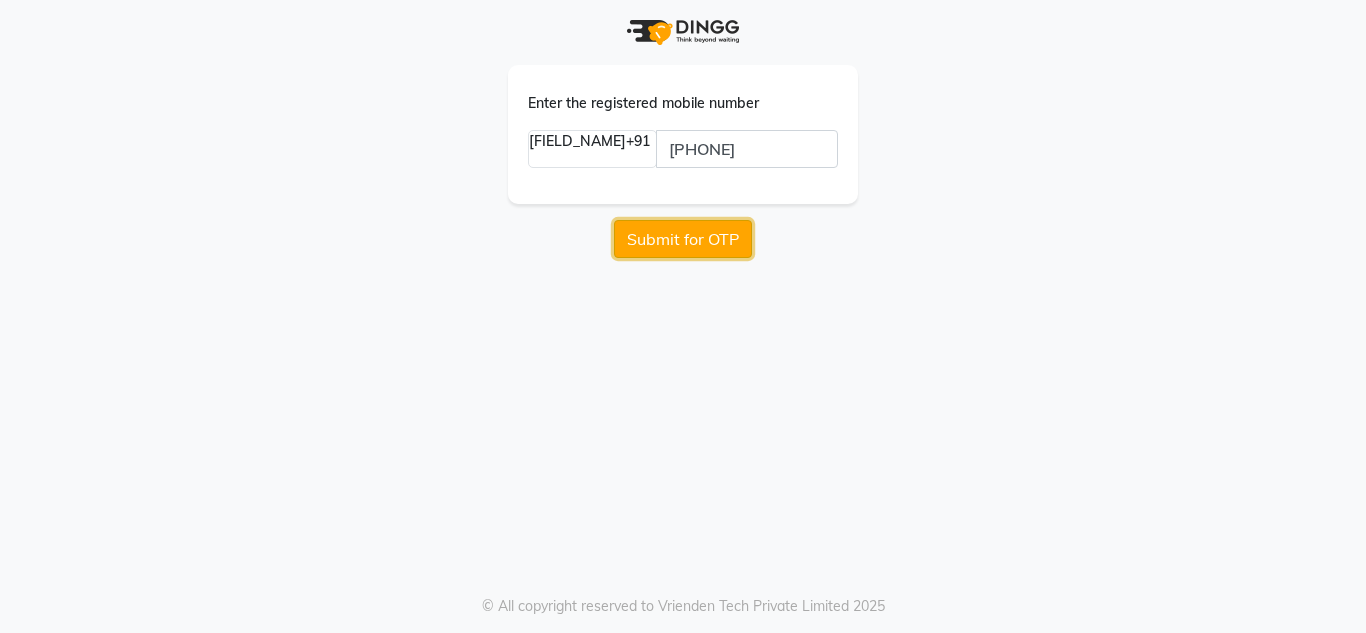 click on "Submit for OTP" at bounding box center (683, 239) 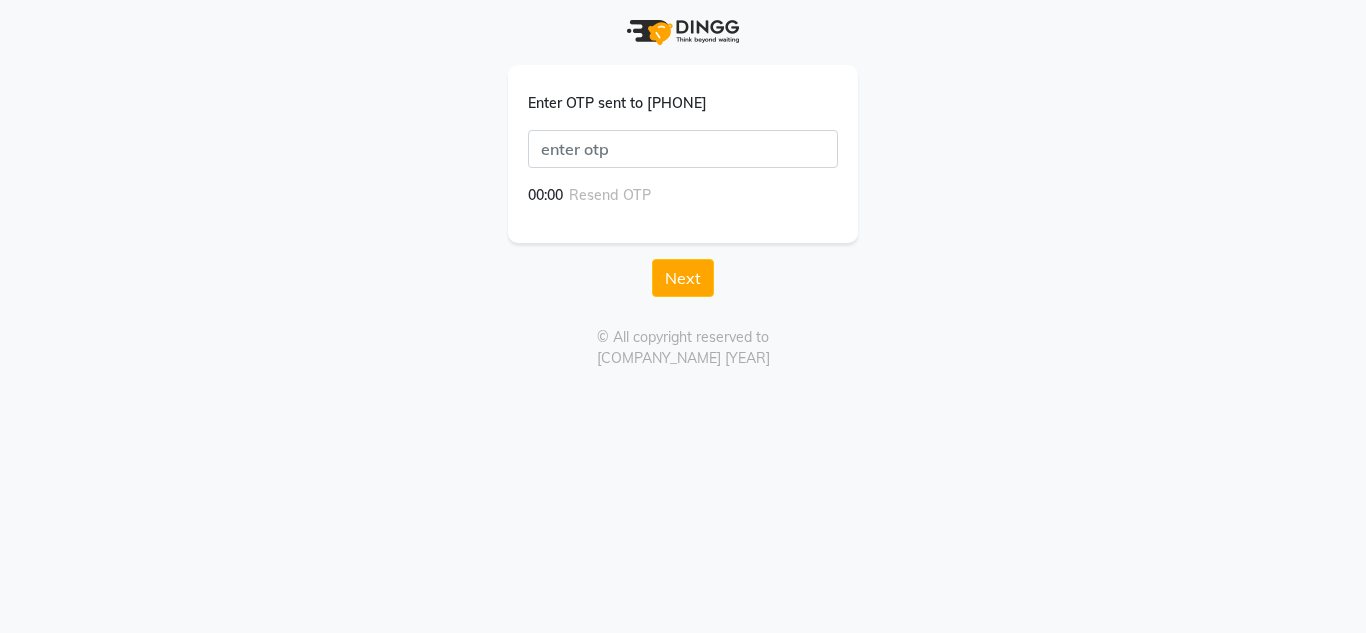 click on "Enter OTP sent to [PHONE] [TIME] Resend OTP" at bounding box center [683, 150] 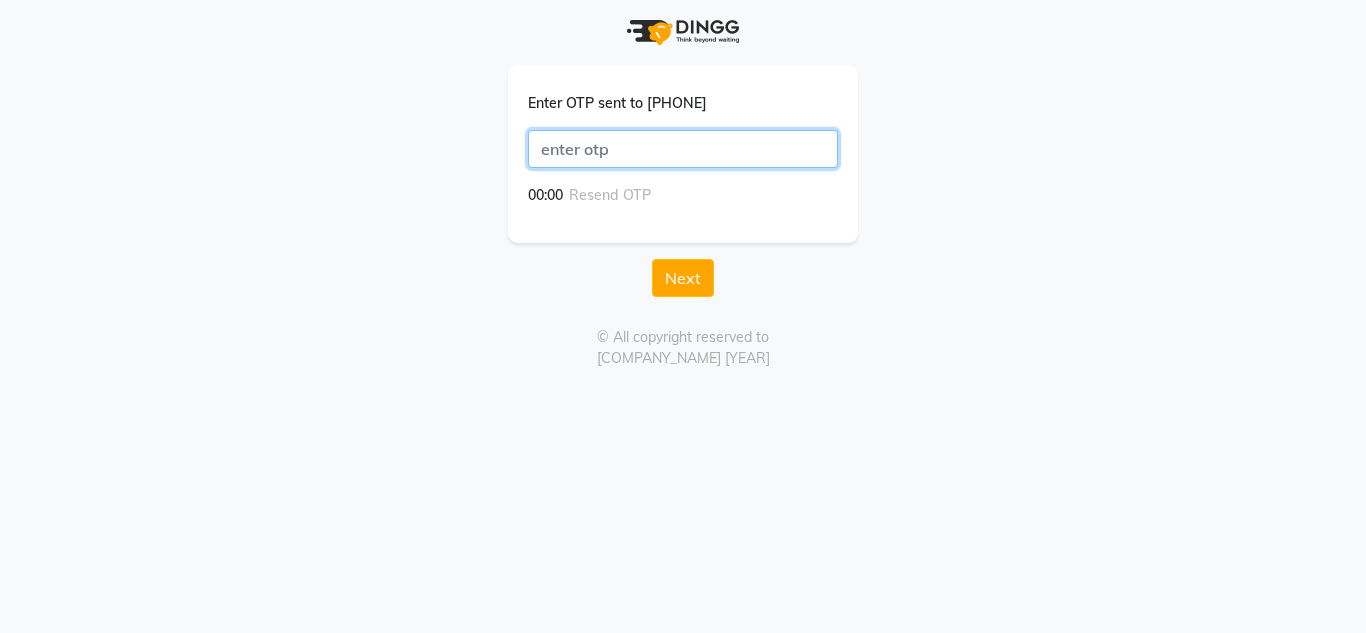 click at bounding box center (683, 149) 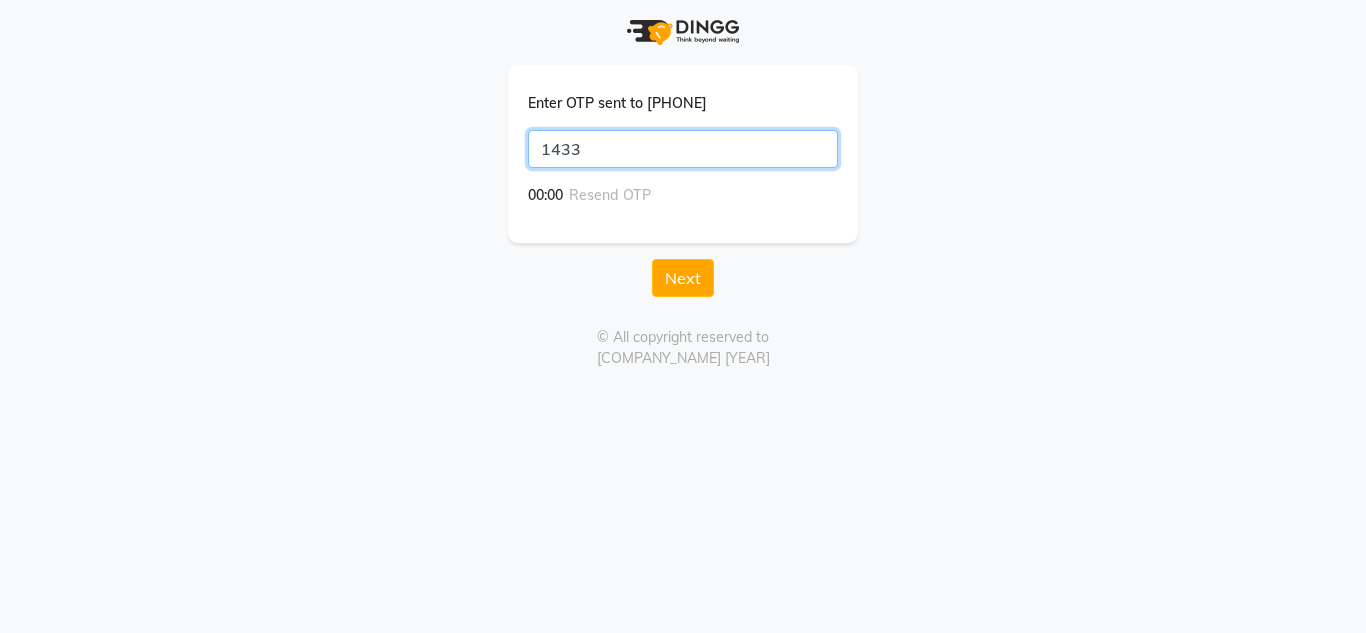 type on "1433" 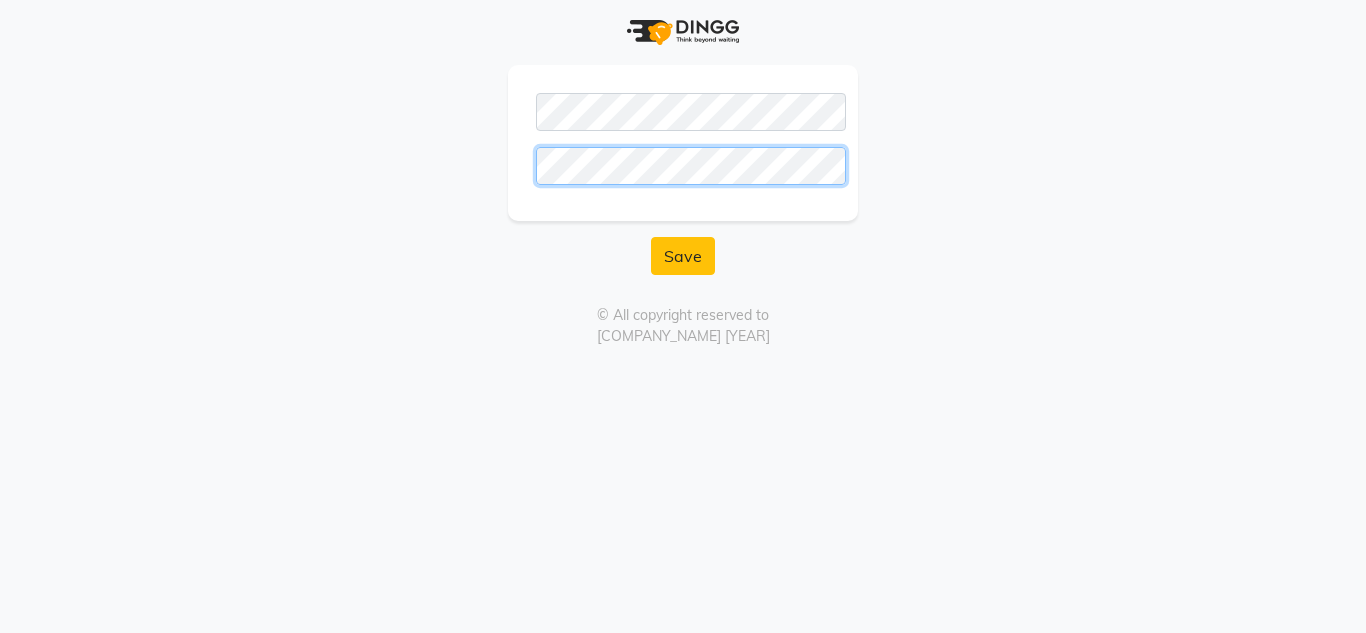 click on "Save" at bounding box center (683, 256) 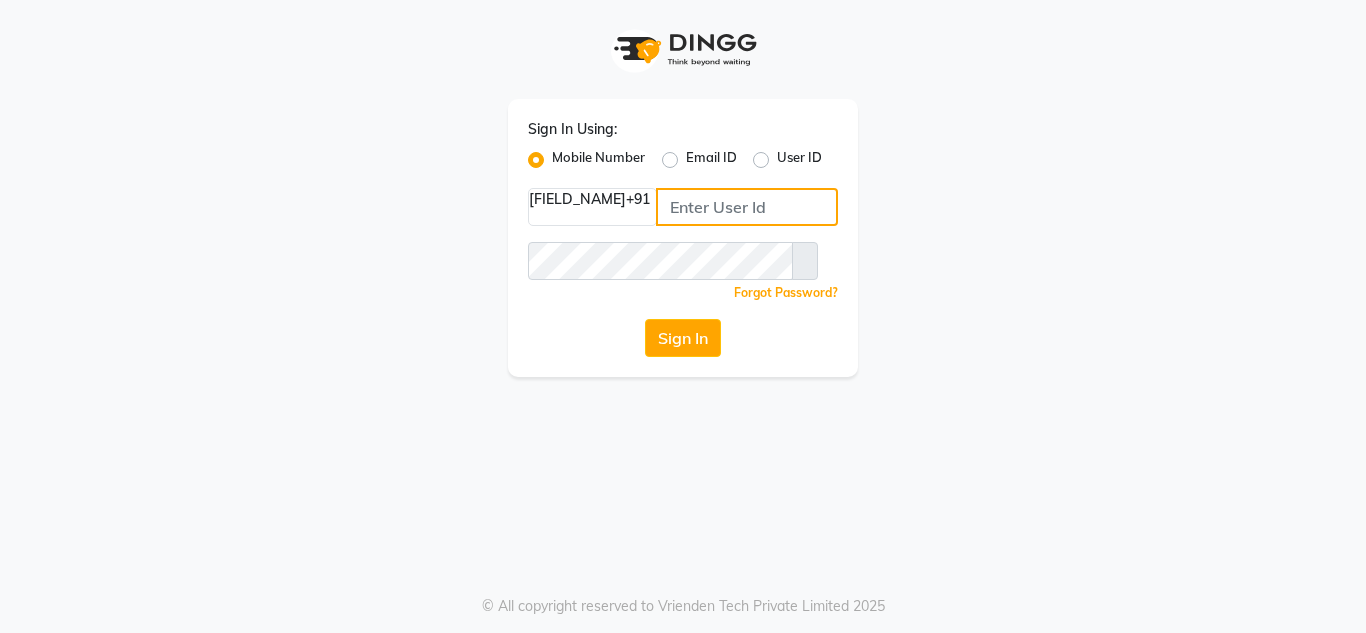 click at bounding box center [747, 207] 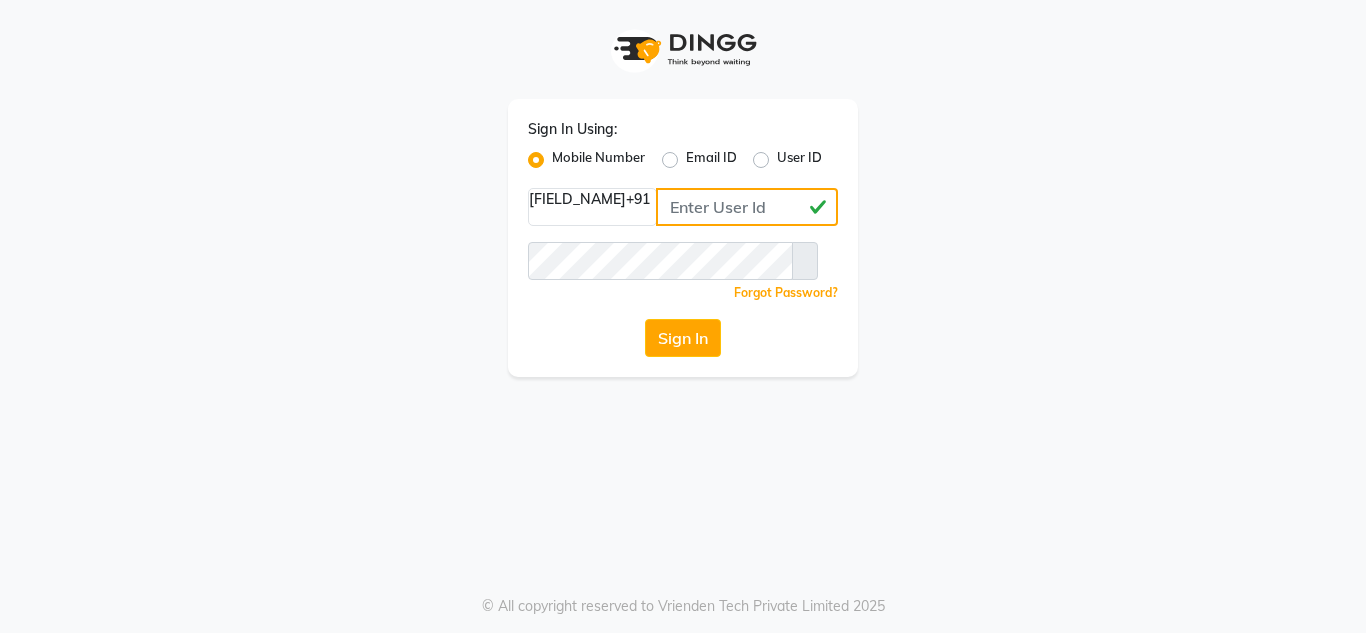 type on "[PHONE]" 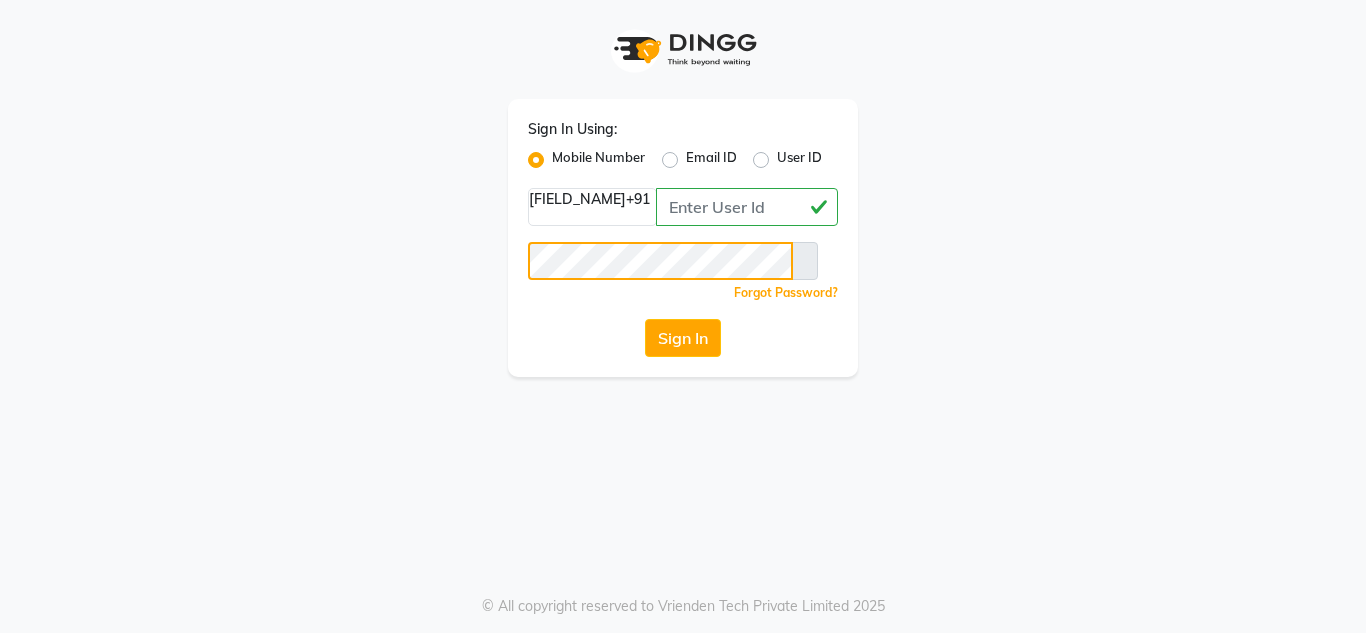 click on "Sign In" at bounding box center [683, 338] 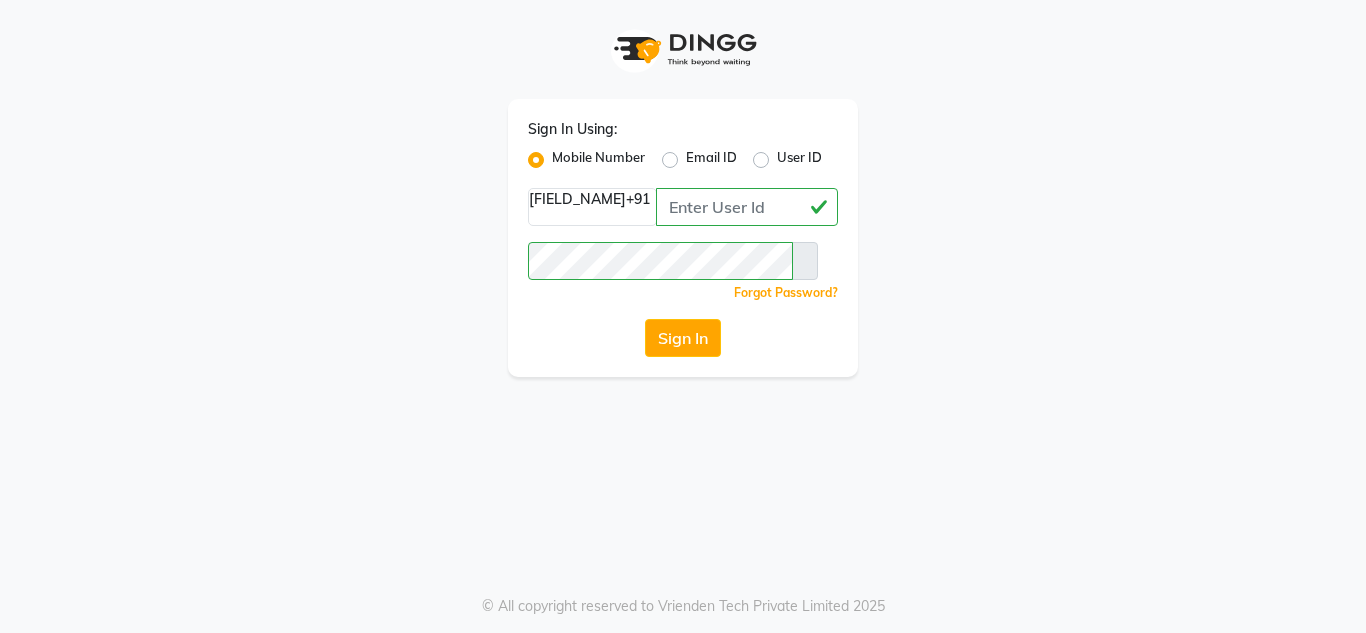 click at bounding box center (805, 261) 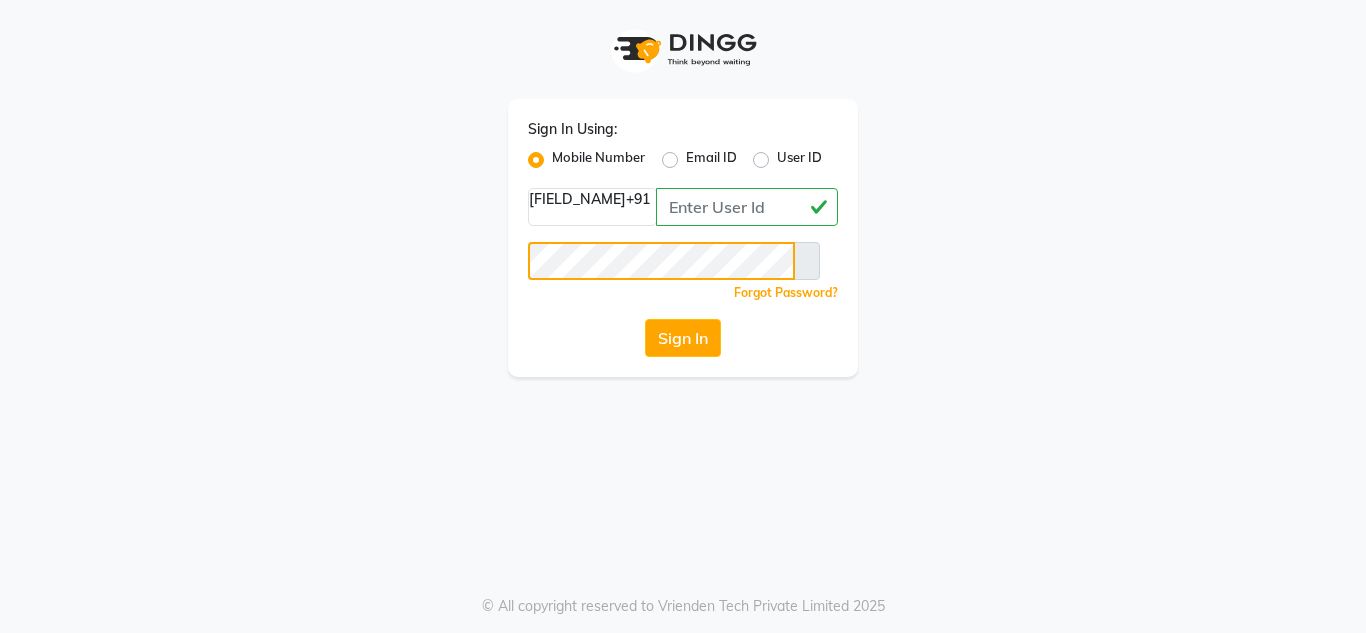 click on "Sign In" at bounding box center (683, 338) 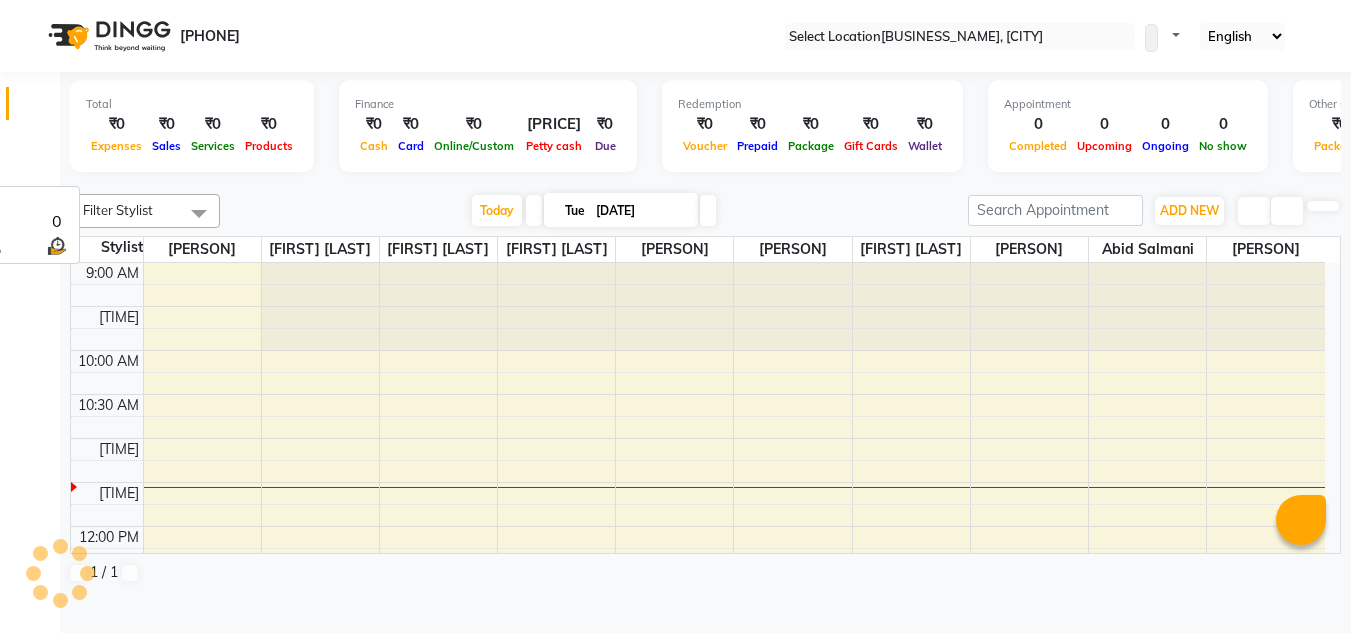 scroll, scrollTop: 0, scrollLeft: 0, axis: both 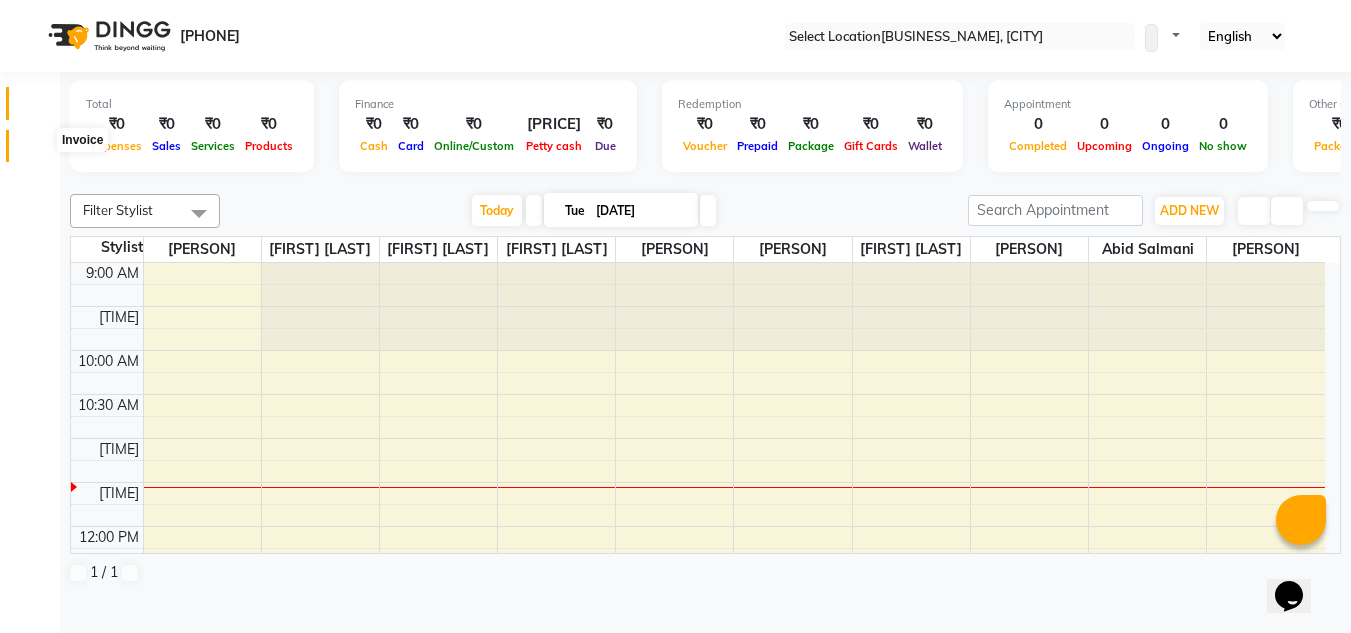 click at bounding box center [38, 151] 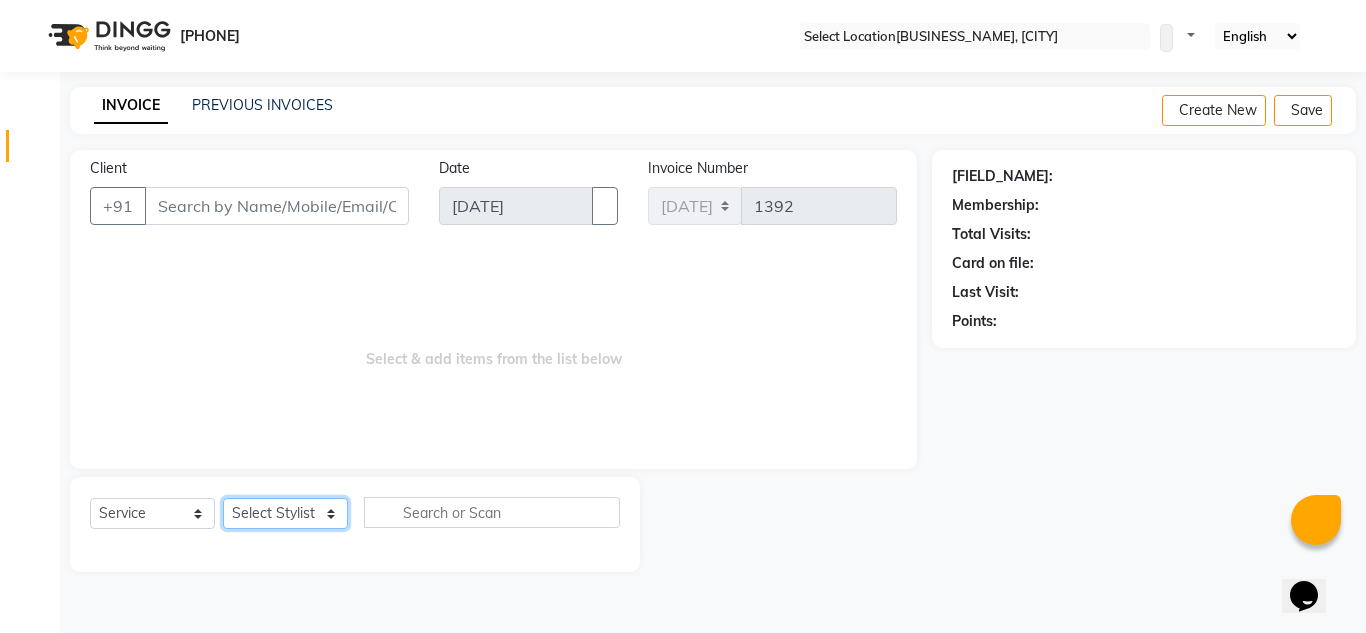 click on "Select Stylist [PERSON] [PERSON] Front Desk [PERSON] [PERSON] [PERSON] [PERSON] [PERSON] [PERSON] [PERSON] [PERSON] [PERSON]" at bounding box center (285, 513) 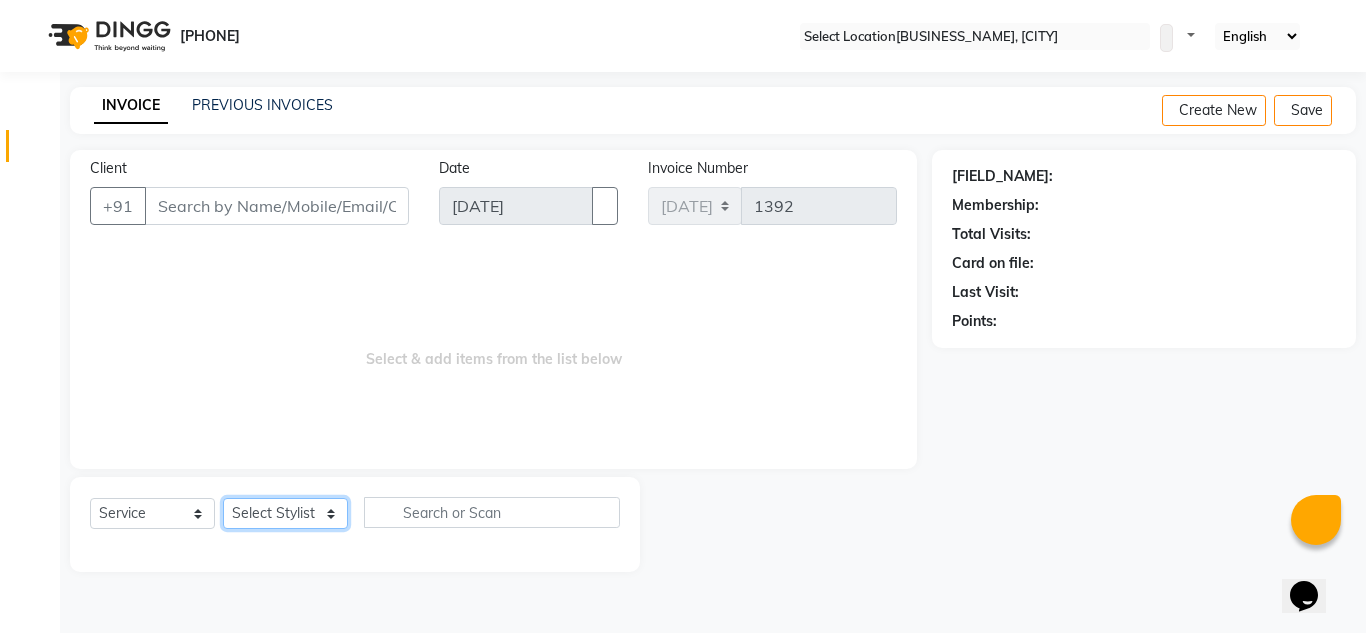 select on "[NUMBER]" 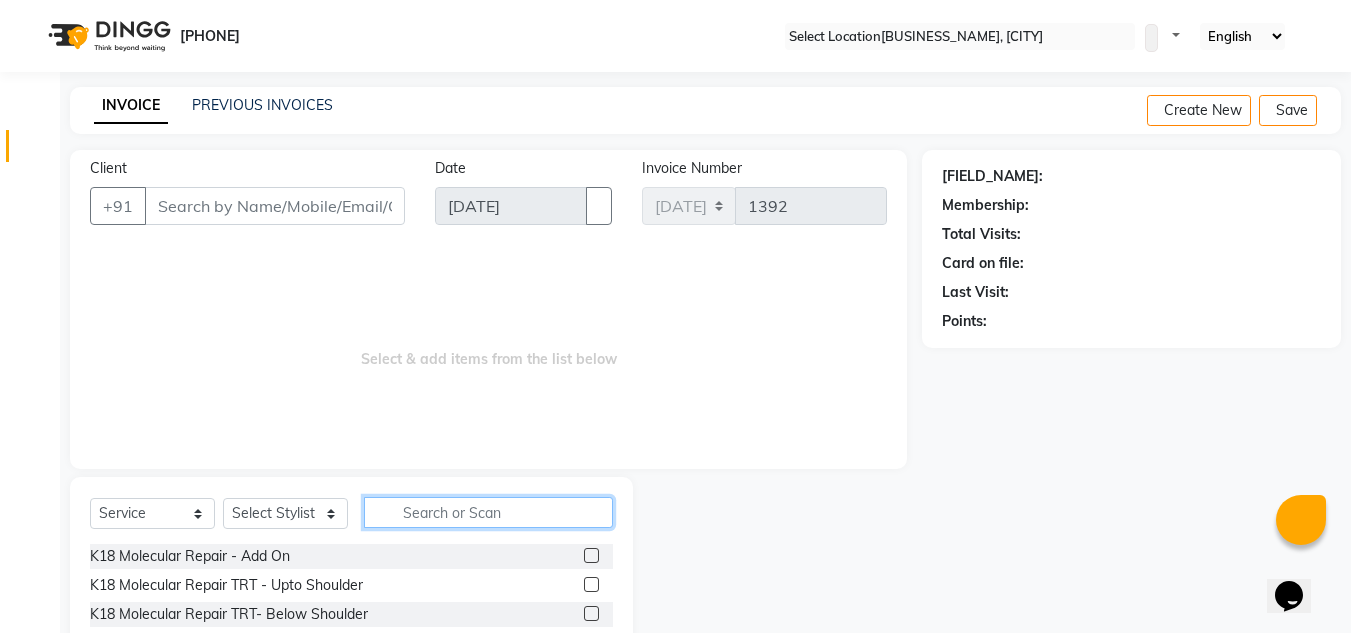 click at bounding box center [488, 512] 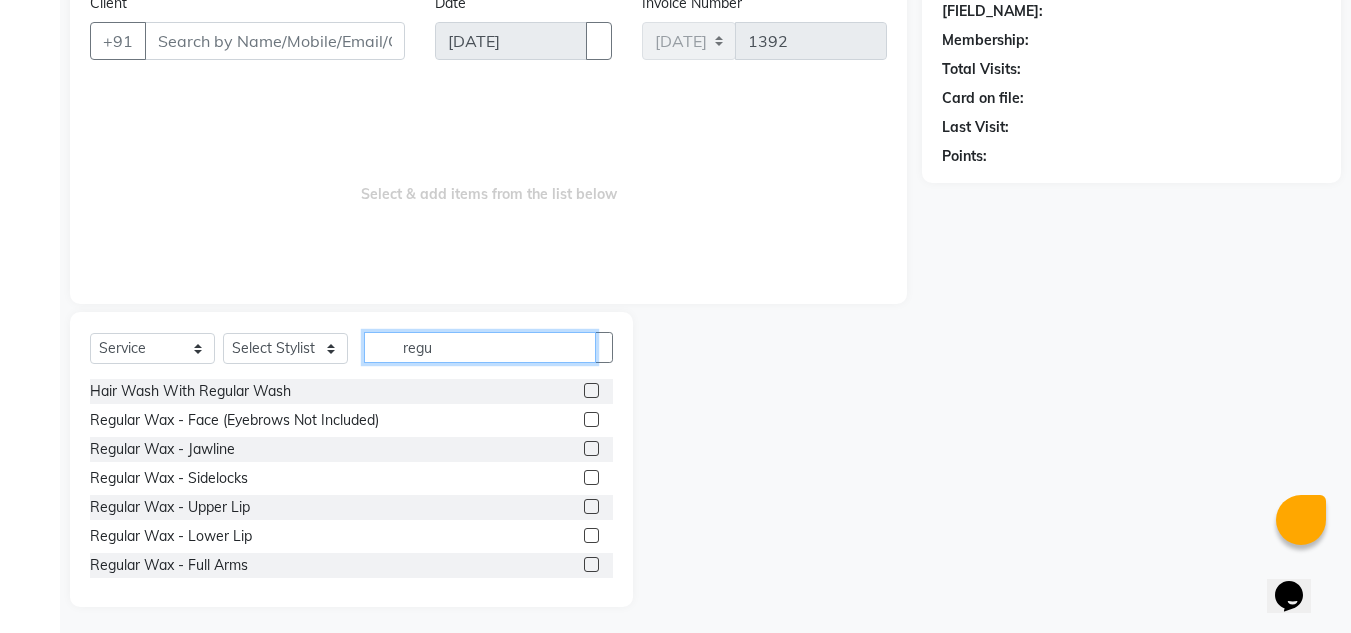 scroll, scrollTop: 168, scrollLeft: 0, axis: vertical 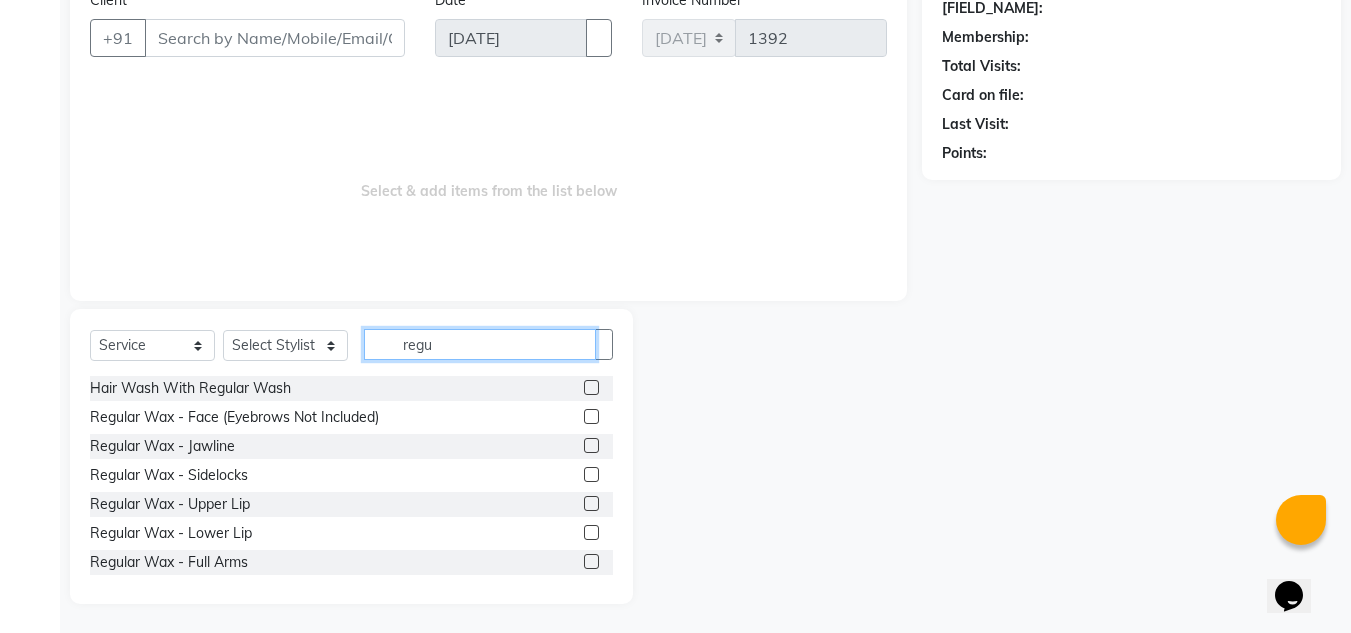 type on "regu" 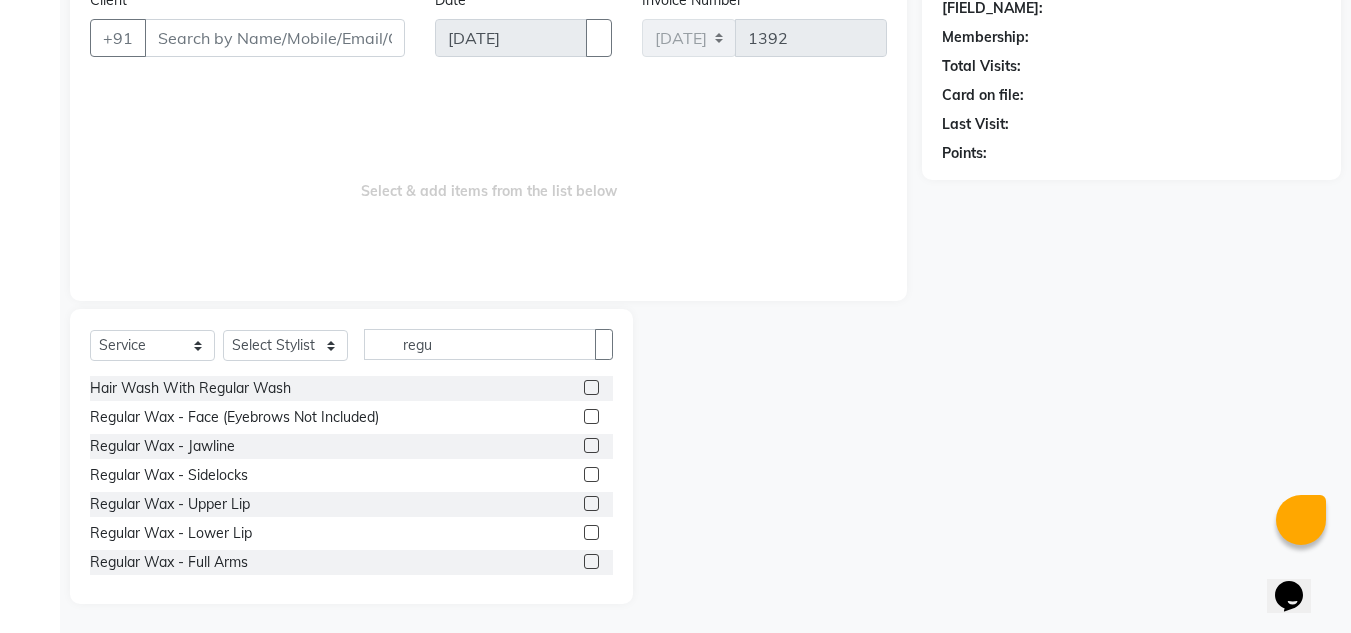 click at bounding box center (591, 561) 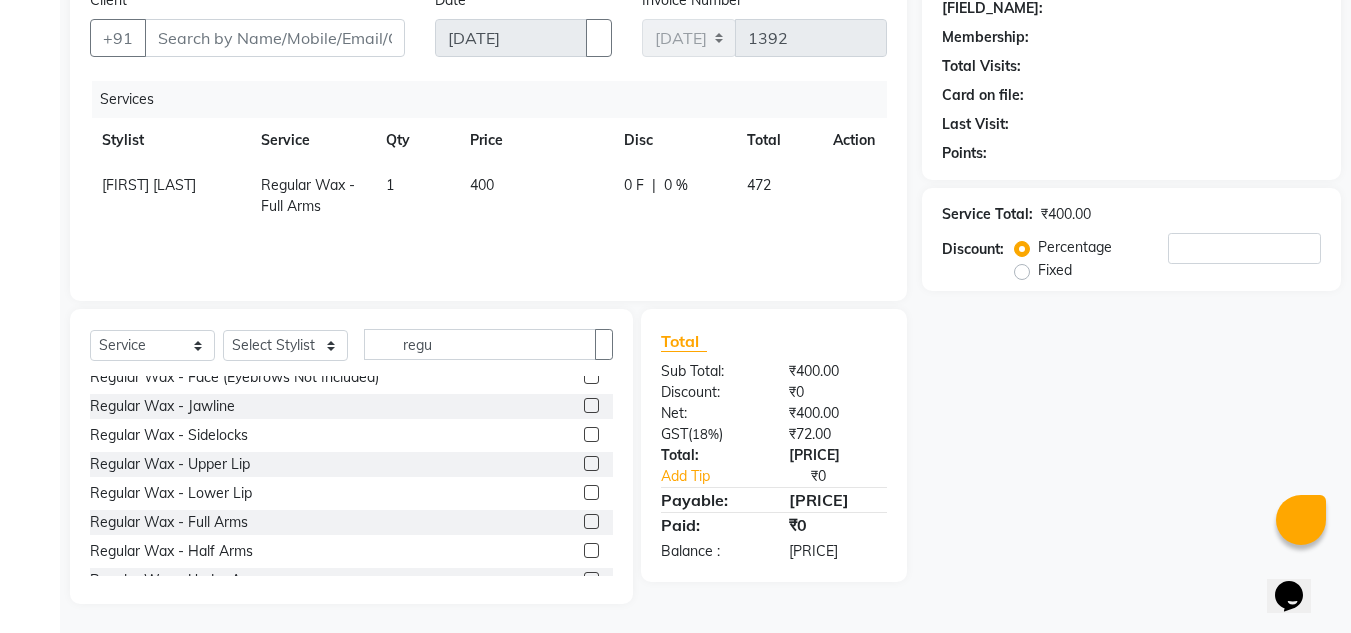 scroll, scrollTop: 80, scrollLeft: 0, axis: vertical 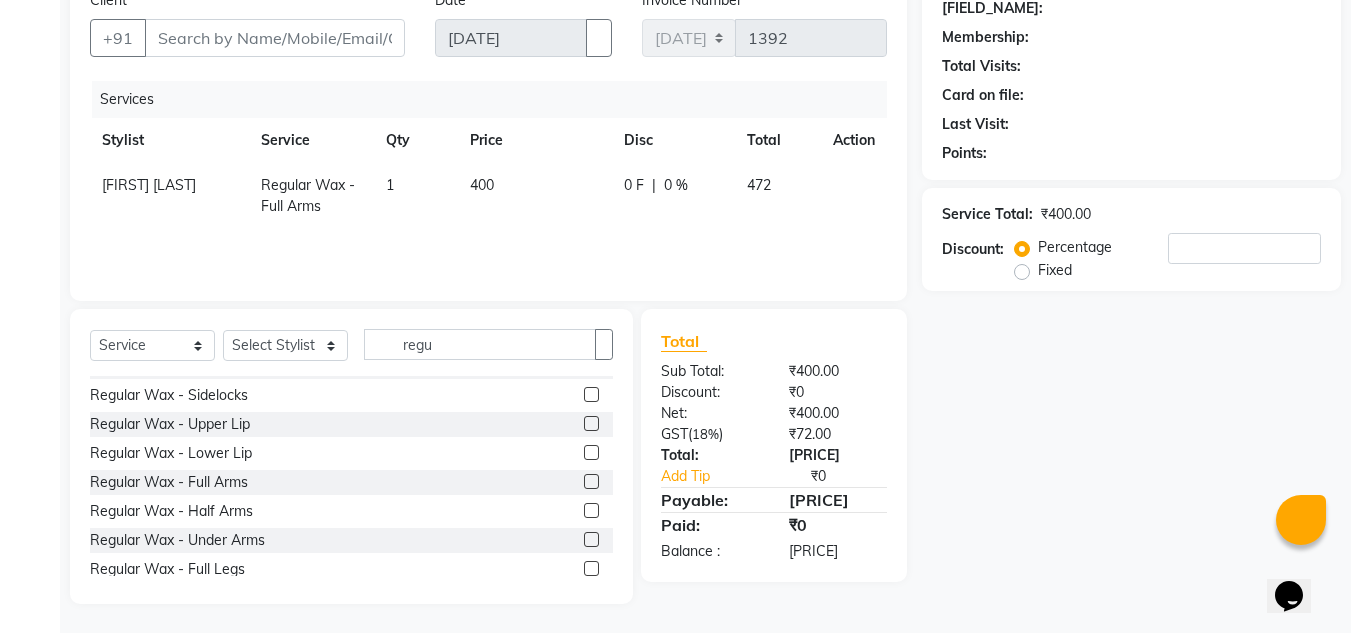 click at bounding box center [591, 539] 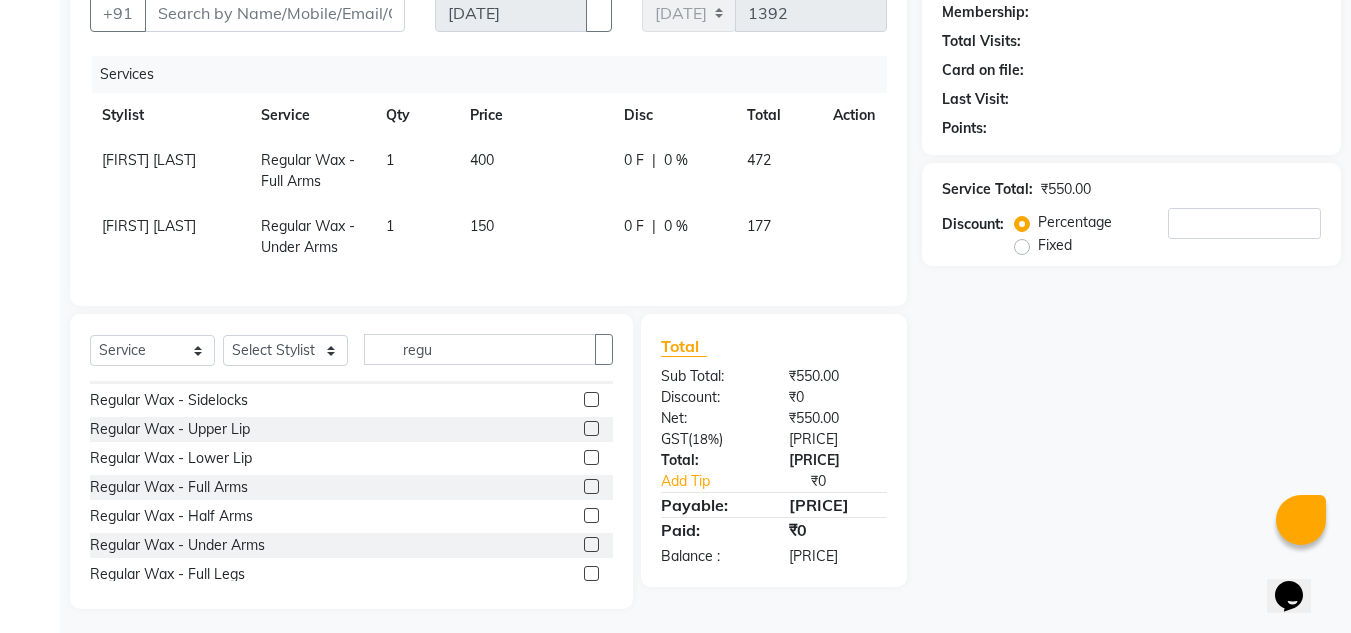 scroll, scrollTop: 213, scrollLeft: 0, axis: vertical 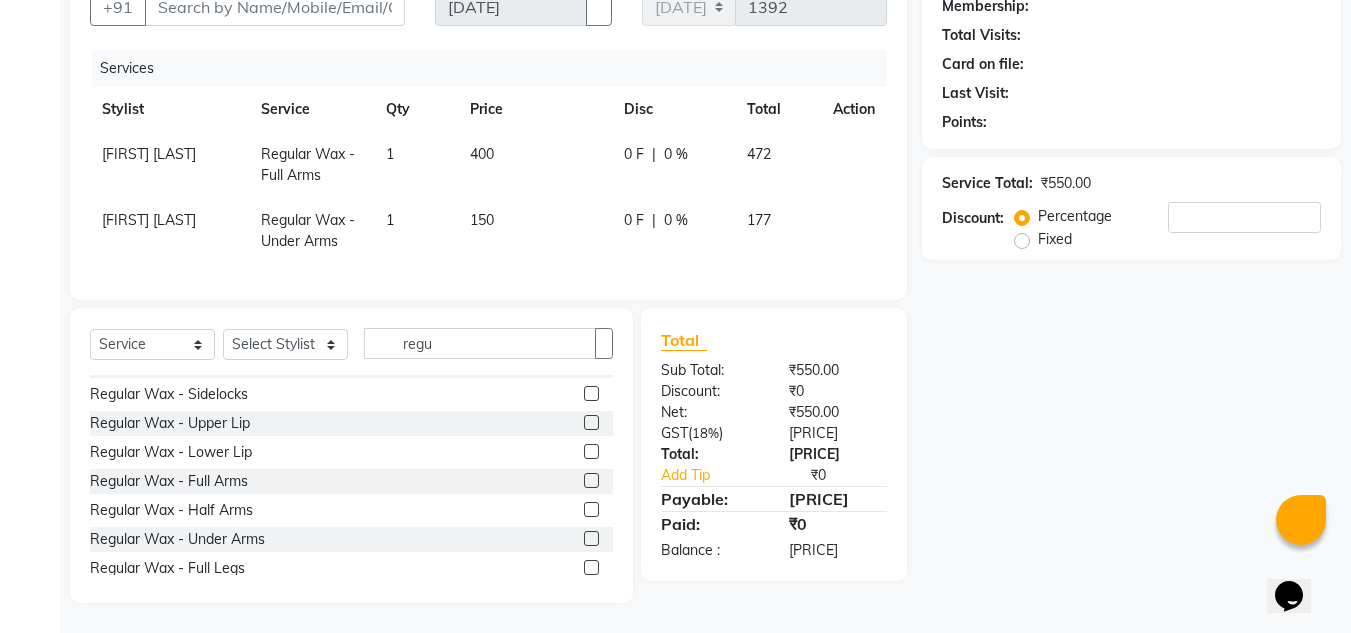 click at bounding box center (591, 567) 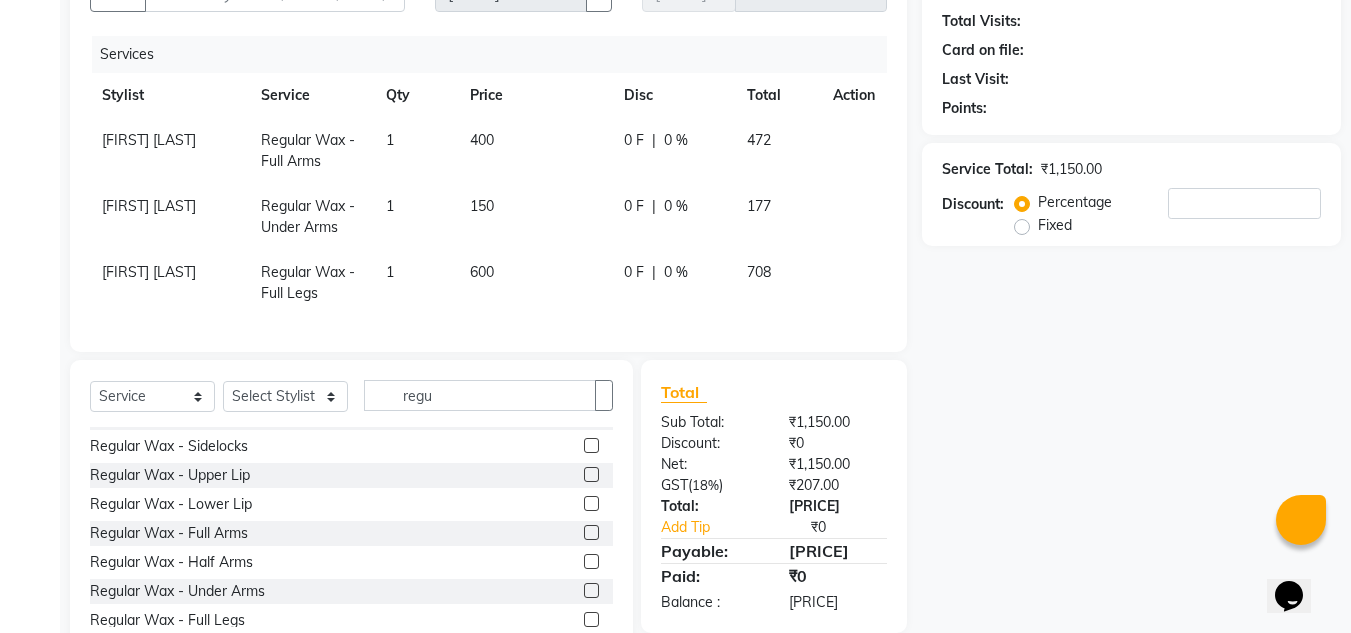 click at bounding box center [591, 503] 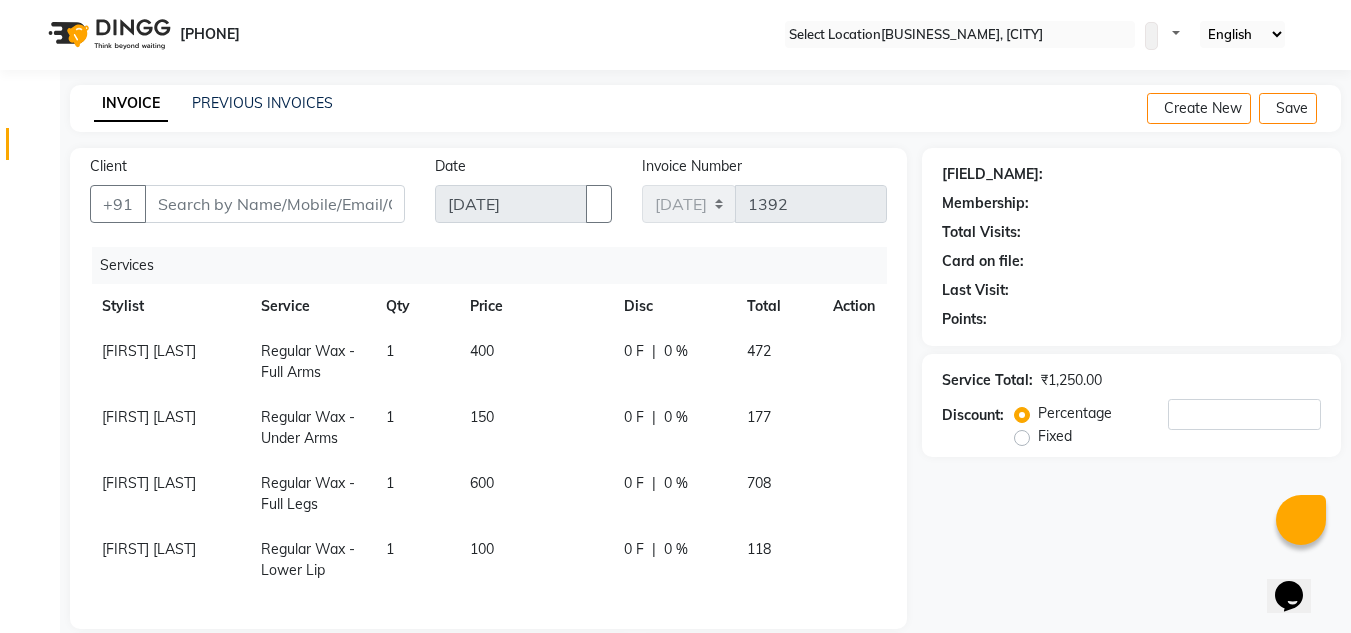 scroll, scrollTop: 0, scrollLeft: 0, axis: both 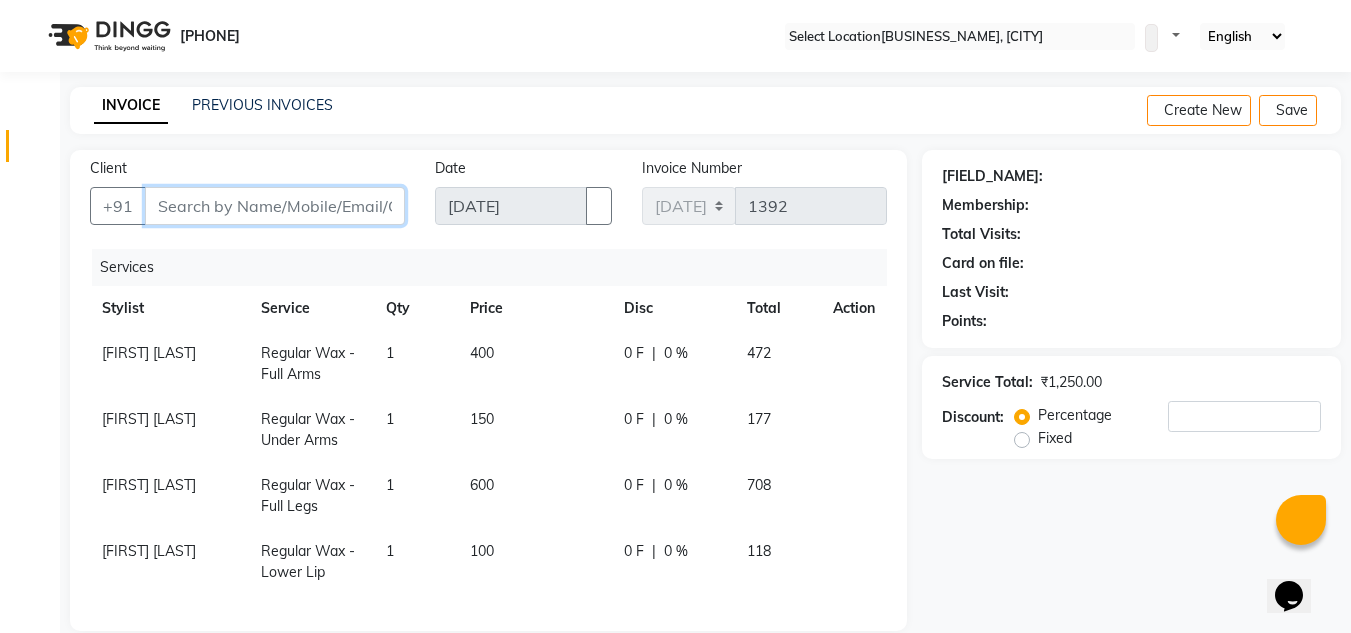 click on "Client" at bounding box center [275, 206] 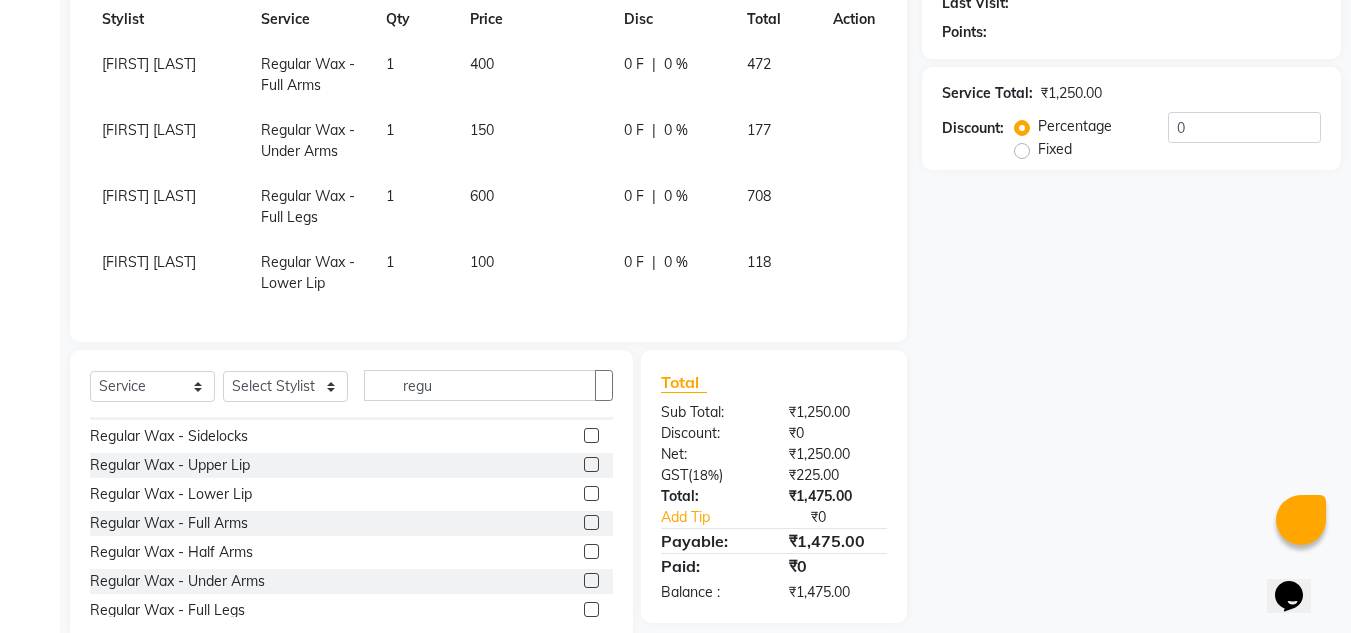 scroll, scrollTop: 300, scrollLeft: 0, axis: vertical 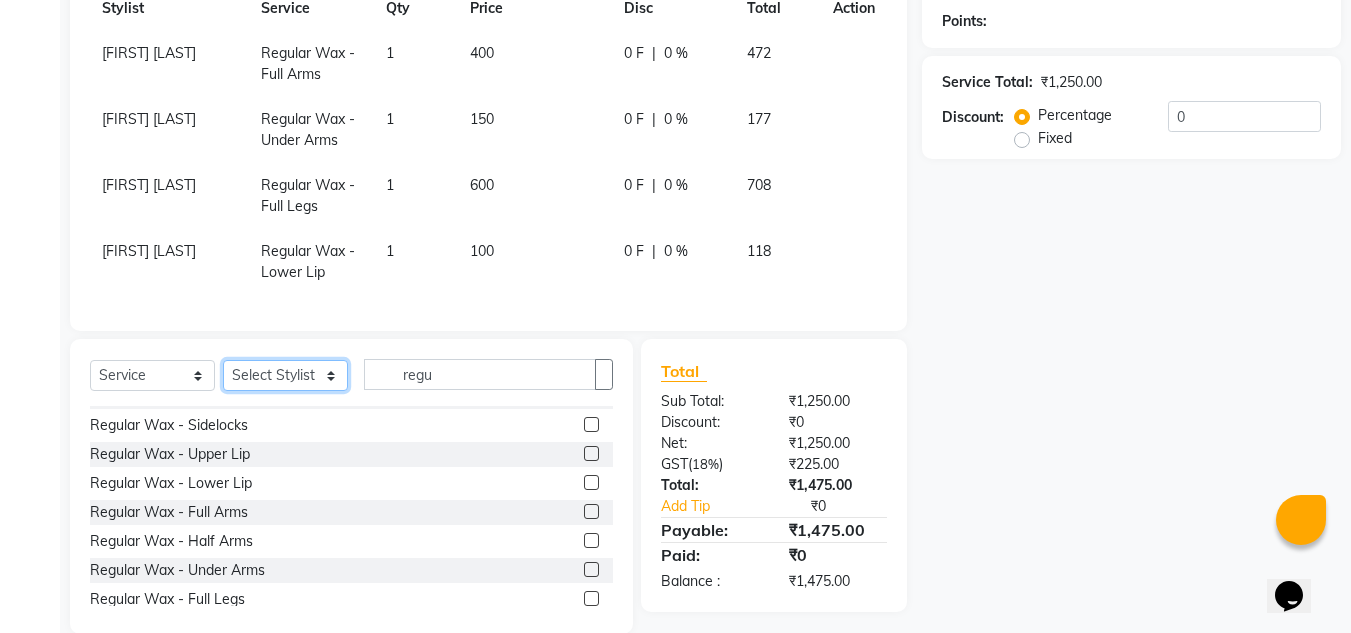 click on "Select Stylist [PERSON] [PERSON] Front Desk [PERSON] [PERSON] [PERSON] [PERSON] [PERSON] [PERSON] [PERSON] [PERSON] [PERSON]" at bounding box center (285, 375) 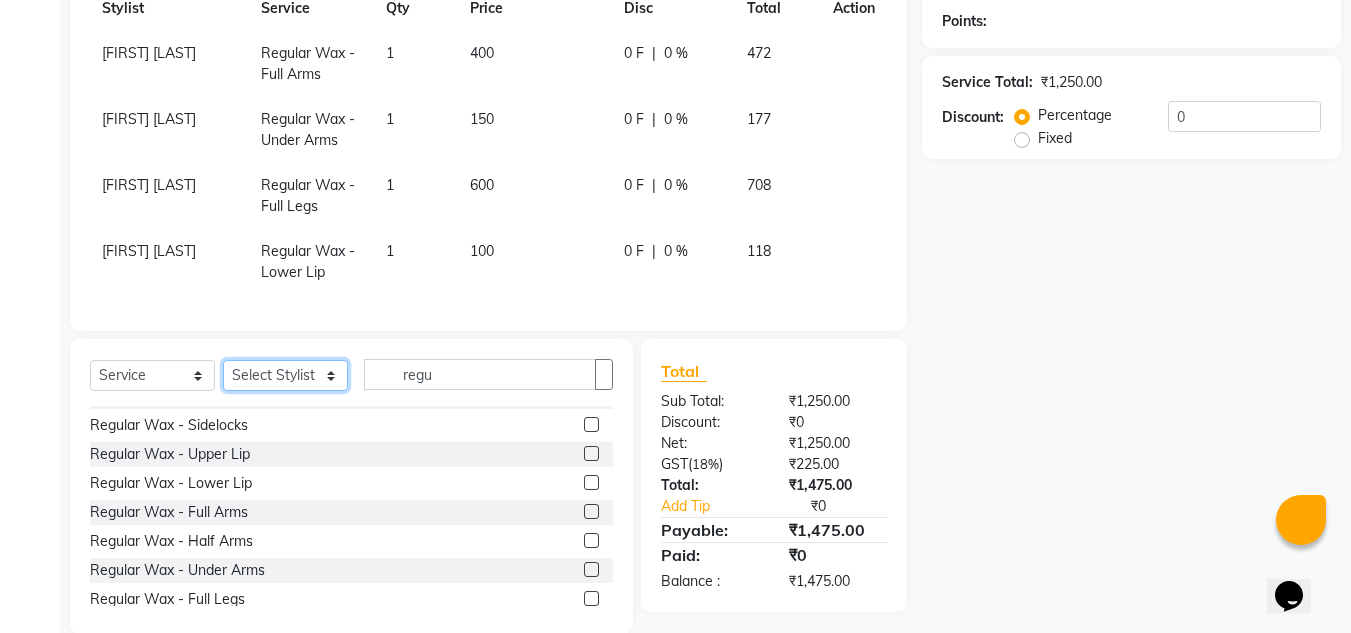 select on "8340" 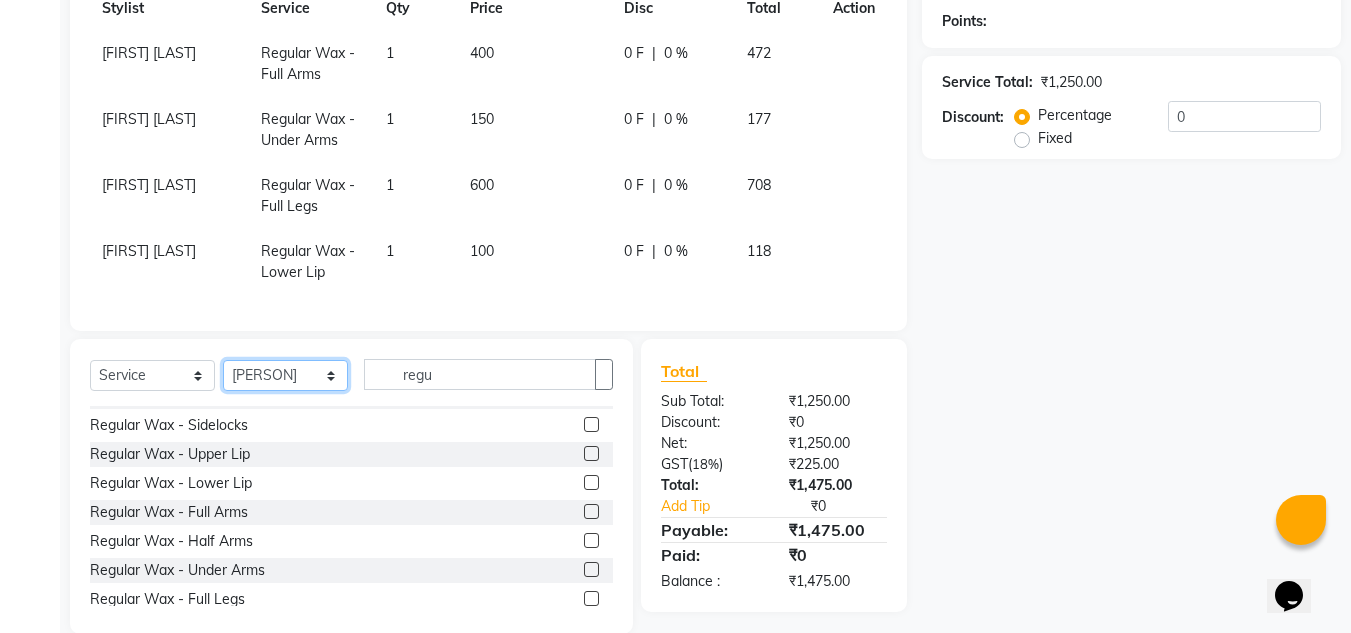 click on "Select Stylist [PERSON] [PERSON] Front Desk [PERSON] [PERSON] [PERSON] [PERSON] [PERSON] [PERSON] [PERSON] [PERSON] [PERSON]" at bounding box center (285, 375) 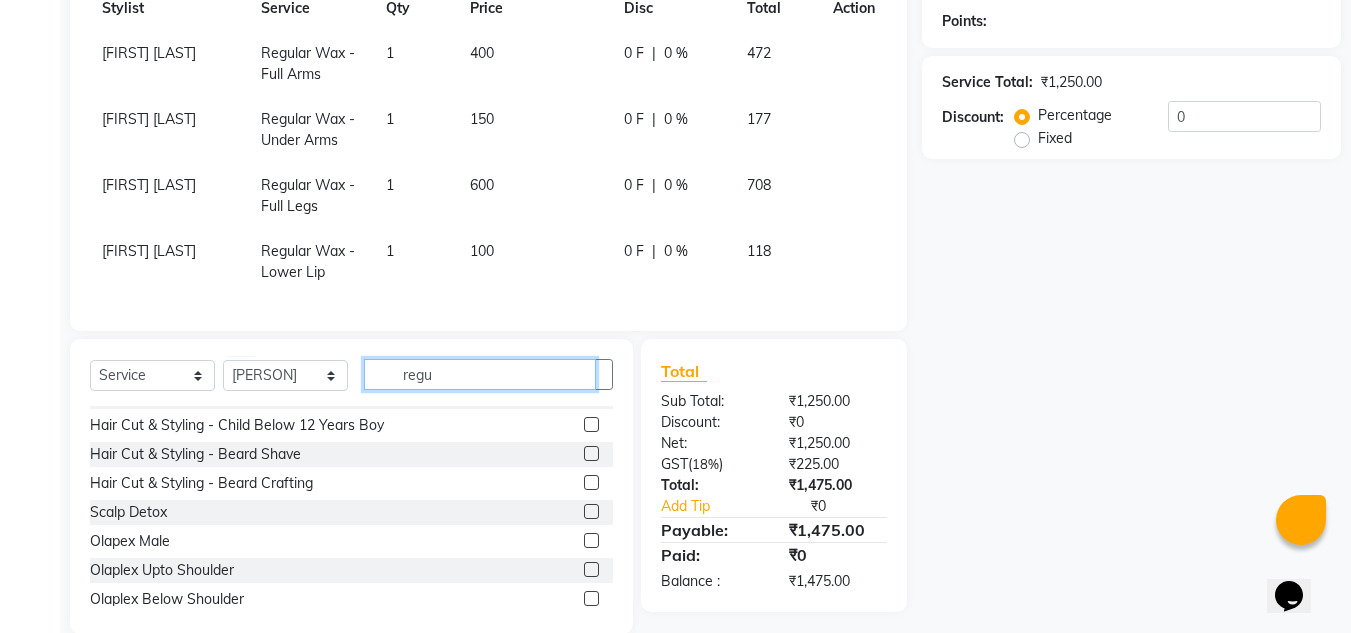 drag, startPoint x: 460, startPoint y: 384, endPoint x: 325, endPoint y: 399, distance: 135.83078 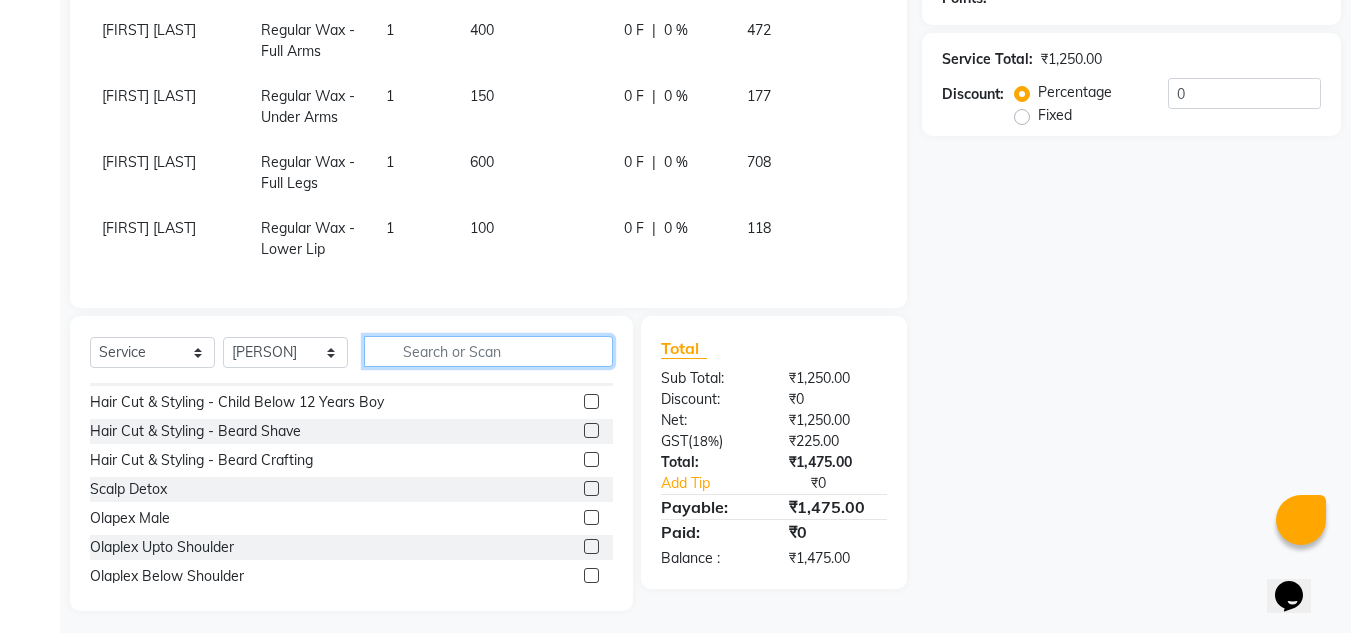 scroll, scrollTop: 345, scrollLeft: 0, axis: vertical 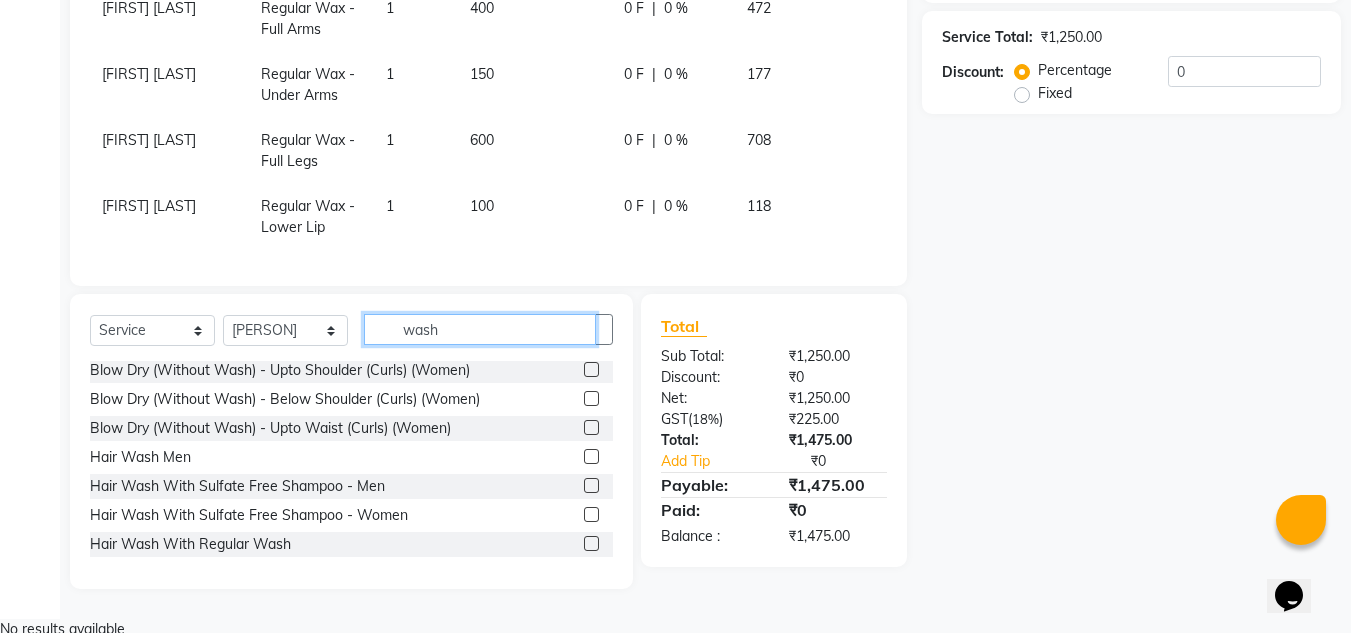 type on "wash" 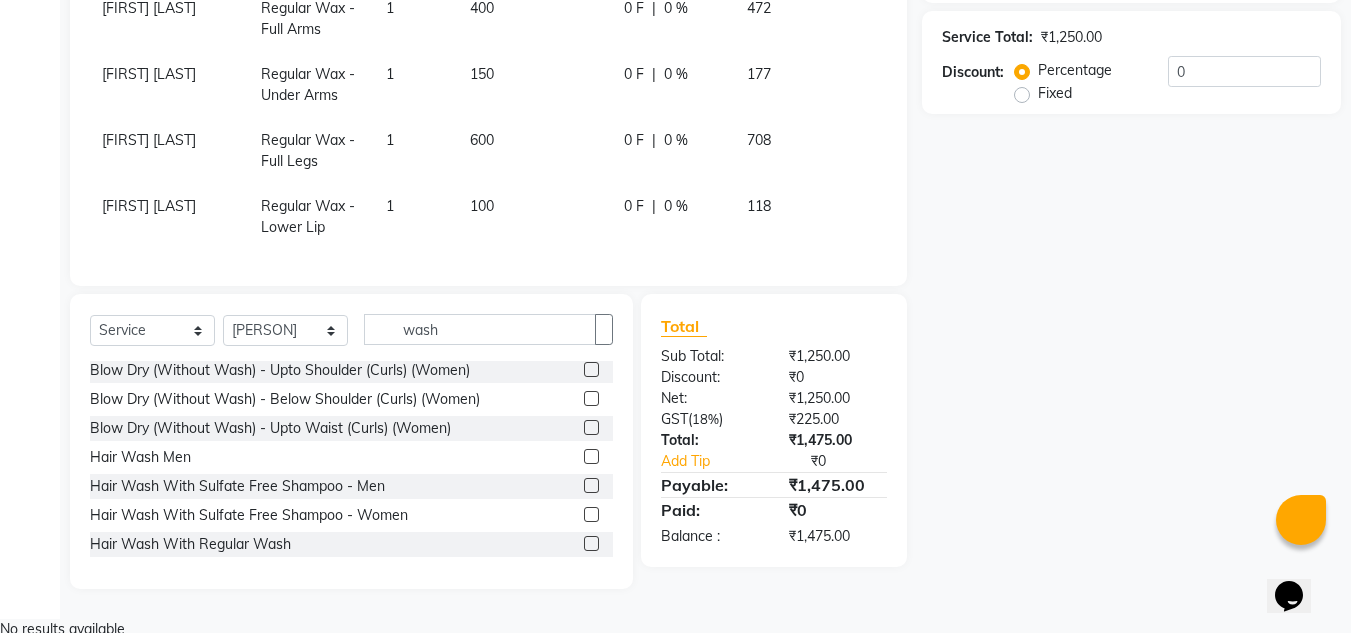 click at bounding box center [591, 543] 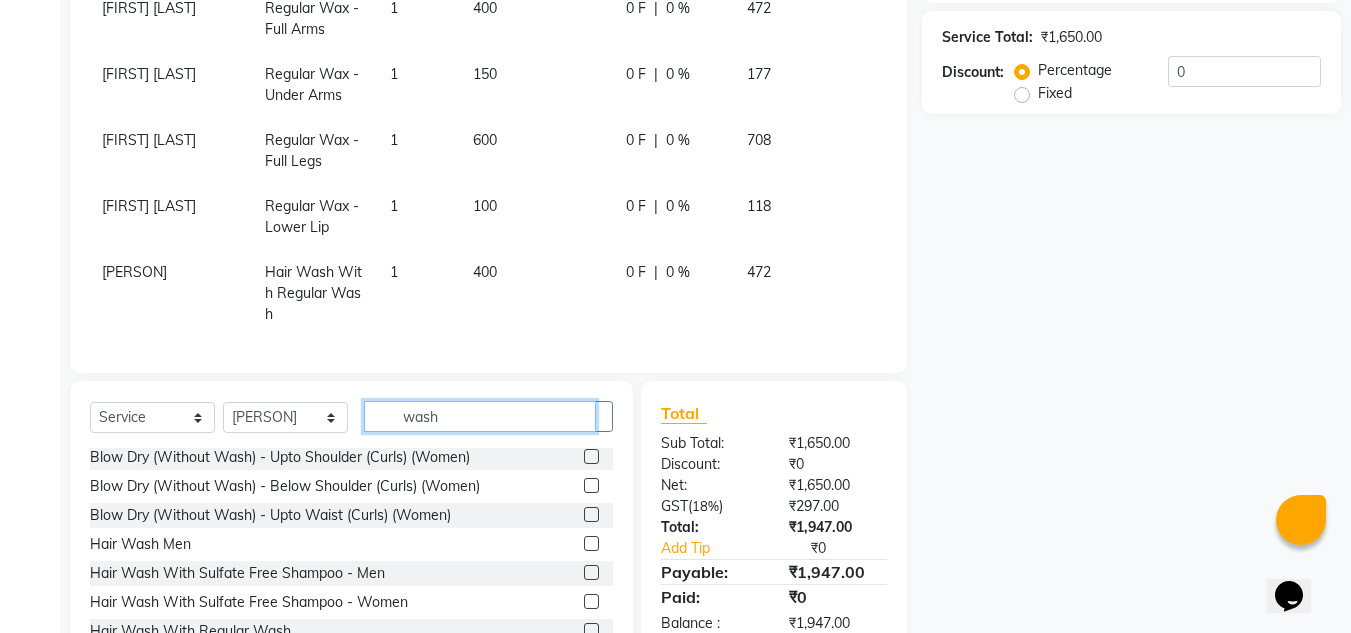 click on "wash" at bounding box center [480, 416] 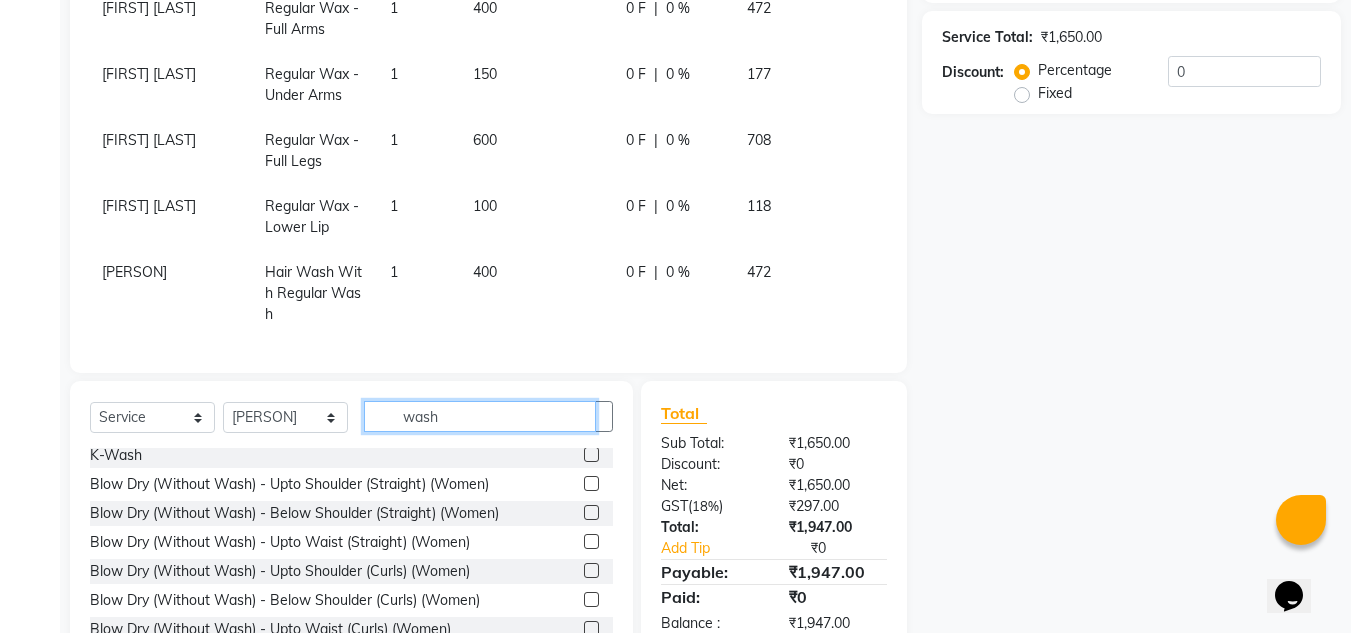 scroll, scrollTop: 0, scrollLeft: 0, axis: both 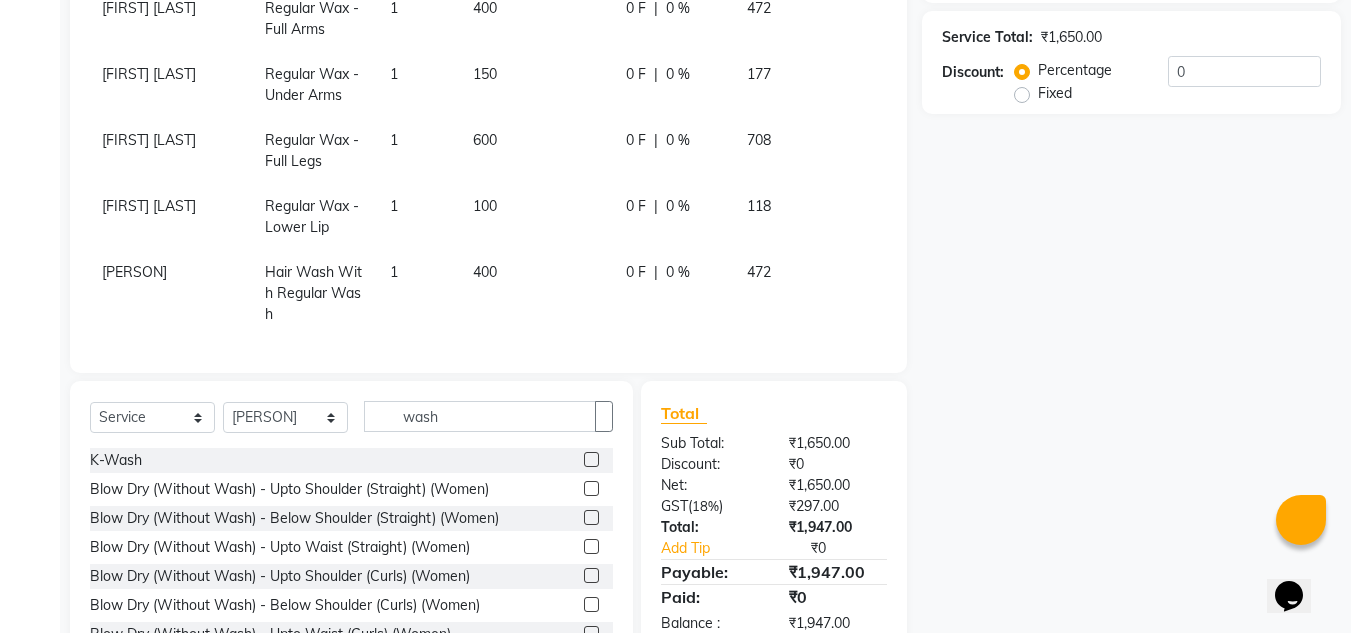 click at bounding box center (591, 517) 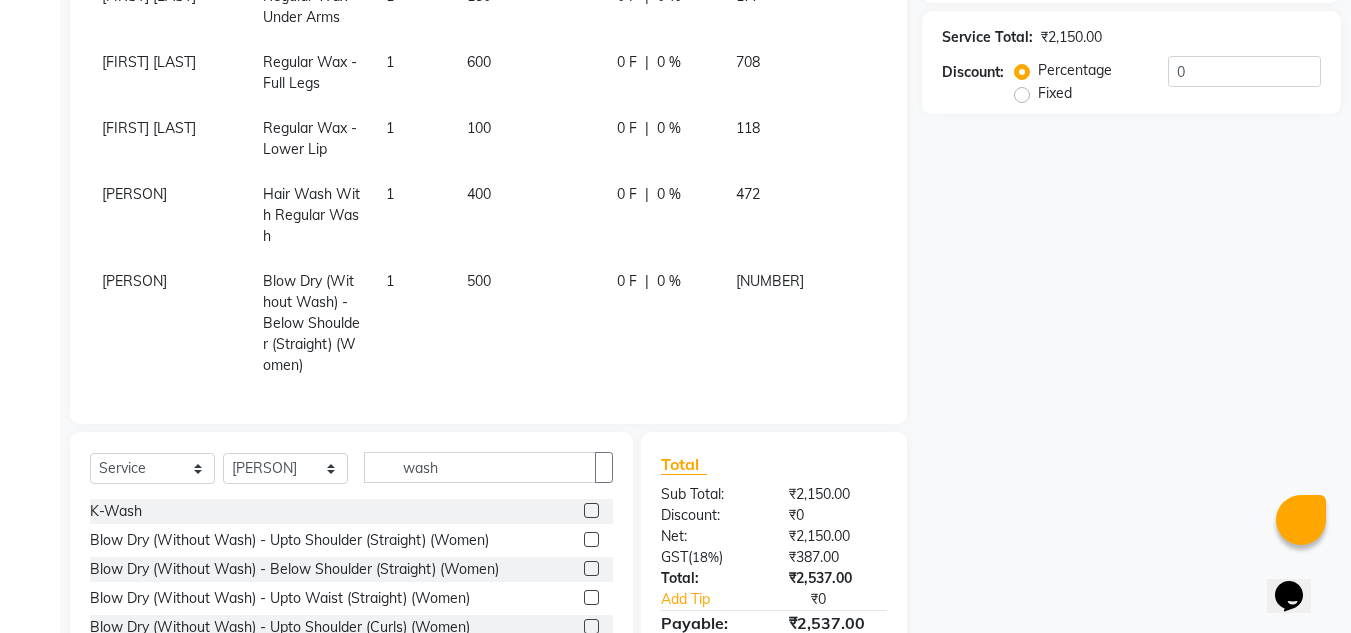 scroll, scrollTop: 0, scrollLeft: 0, axis: both 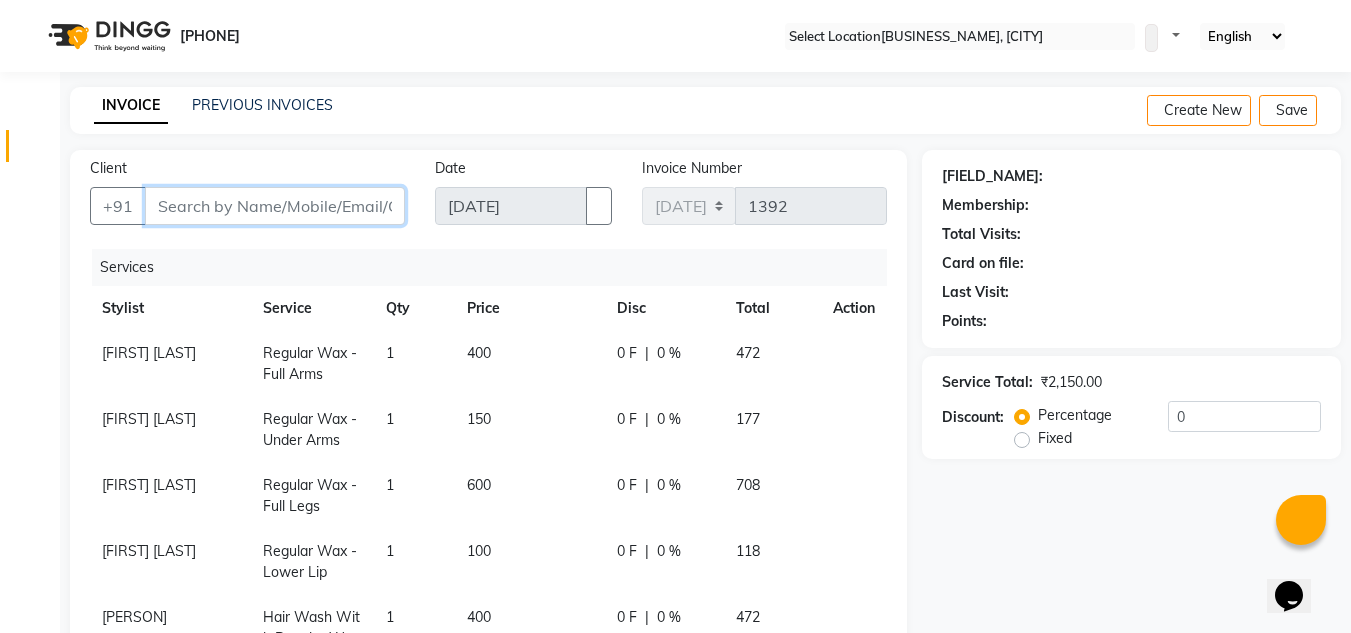 click on "Client" at bounding box center (275, 206) 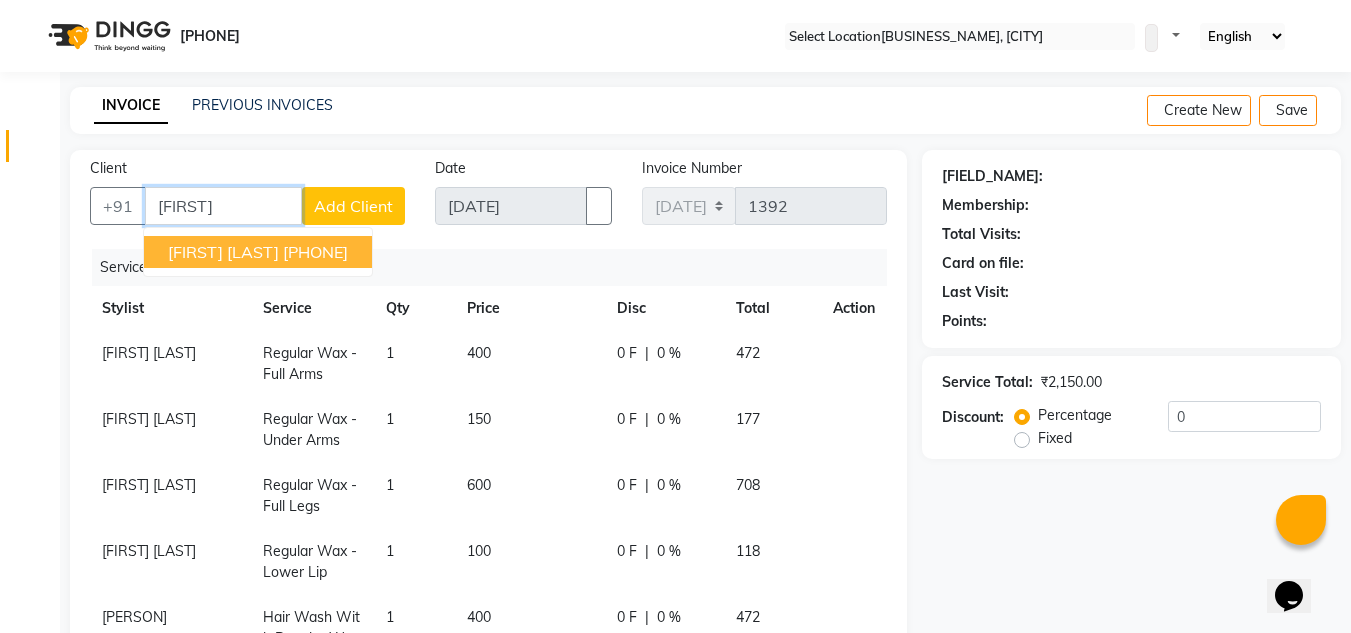 click on "[FIRST] [LAST]" at bounding box center (223, 252) 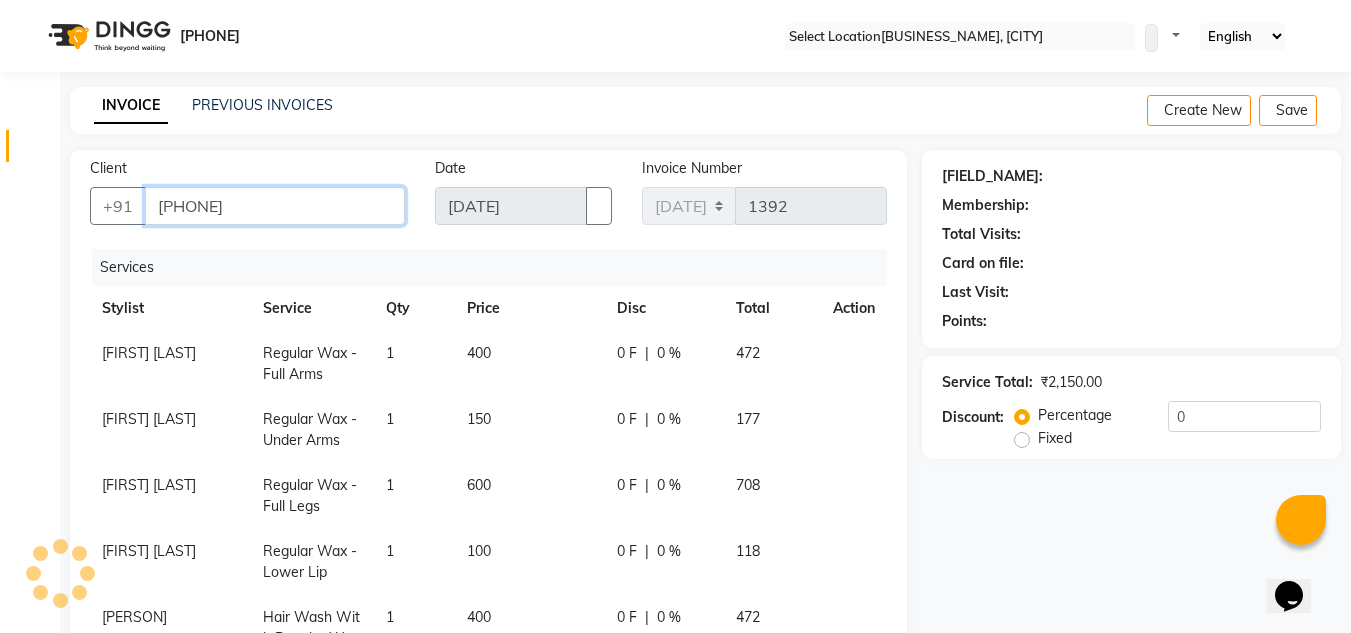 type on "[PHONE]" 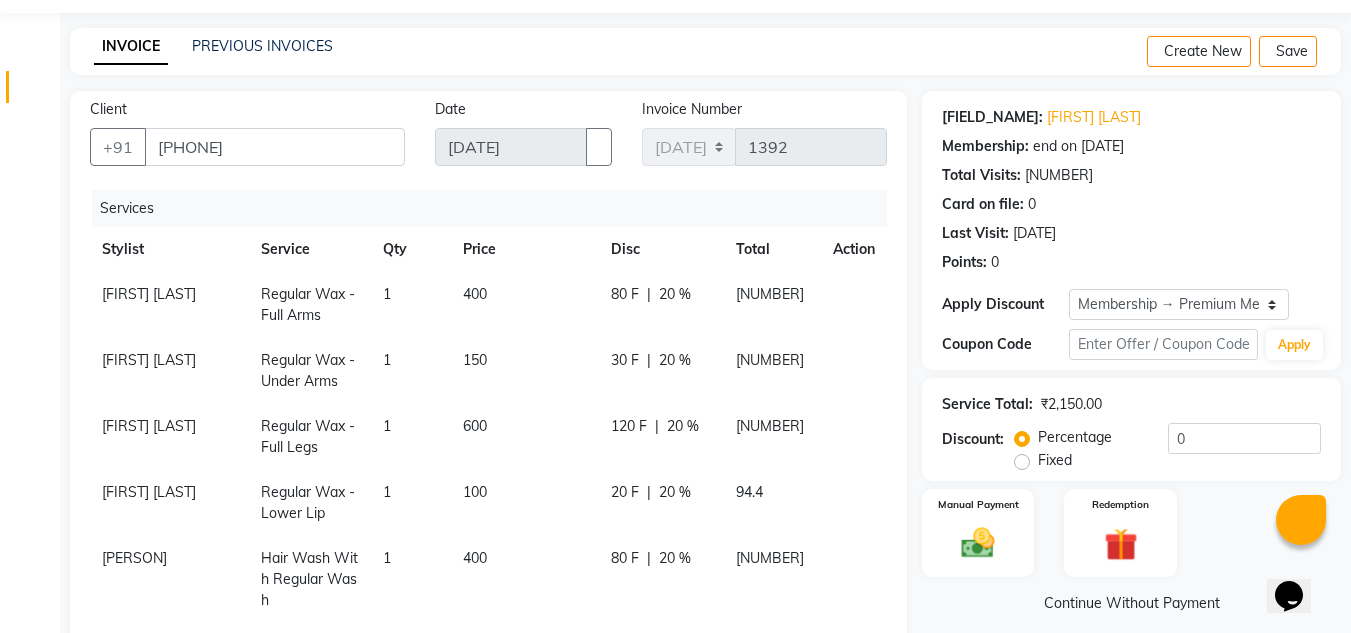 scroll, scrollTop: 0, scrollLeft: 0, axis: both 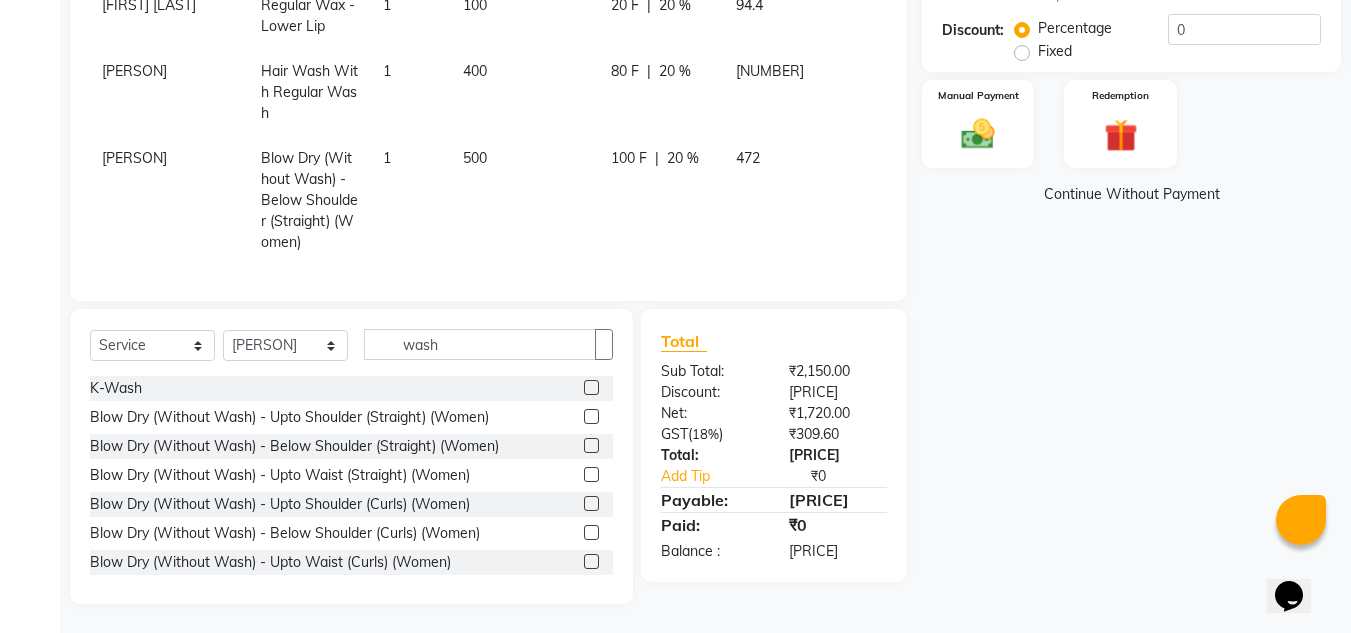 click on "Name: [FIRST] [LAST] Membership: end on [DATE] Total Visits: [NUMBER] Card on file: [NUMBER] Last Visit: [DATE] Points: [NUMBER] Apply Discount Select Membership → Premium Membership Coupon Code Apply Service Total: [PRICE] Discount: Percentage Fixed [NUMBER] Manual Payment Redemption Continue Without Payment" at bounding box center [1139, 143] 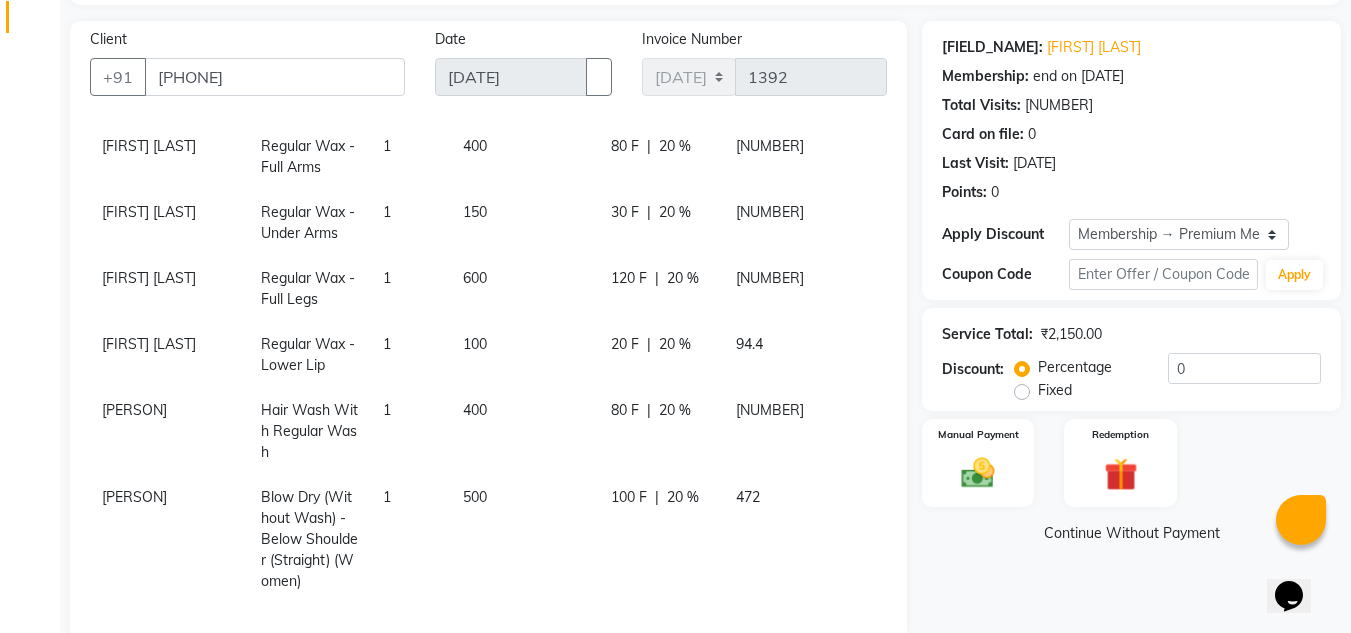 scroll, scrollTop: 468, scrollLeft: 0, axis: vertical 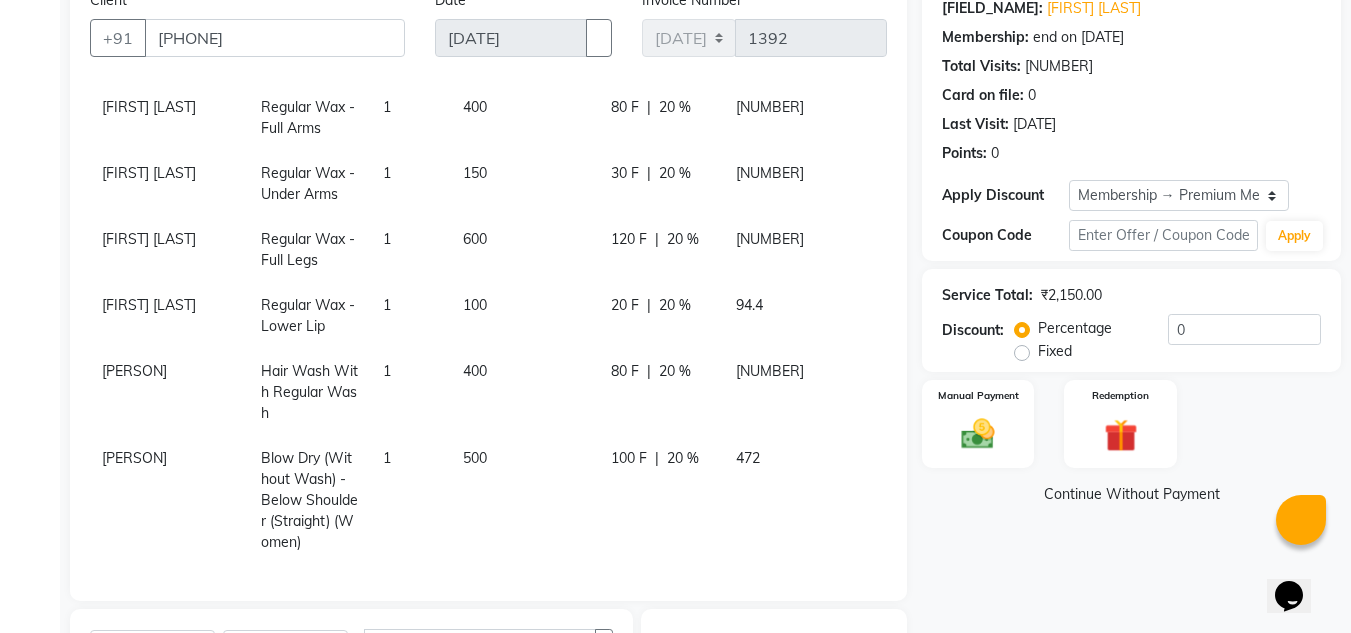 click at bounding box center [841, 97] 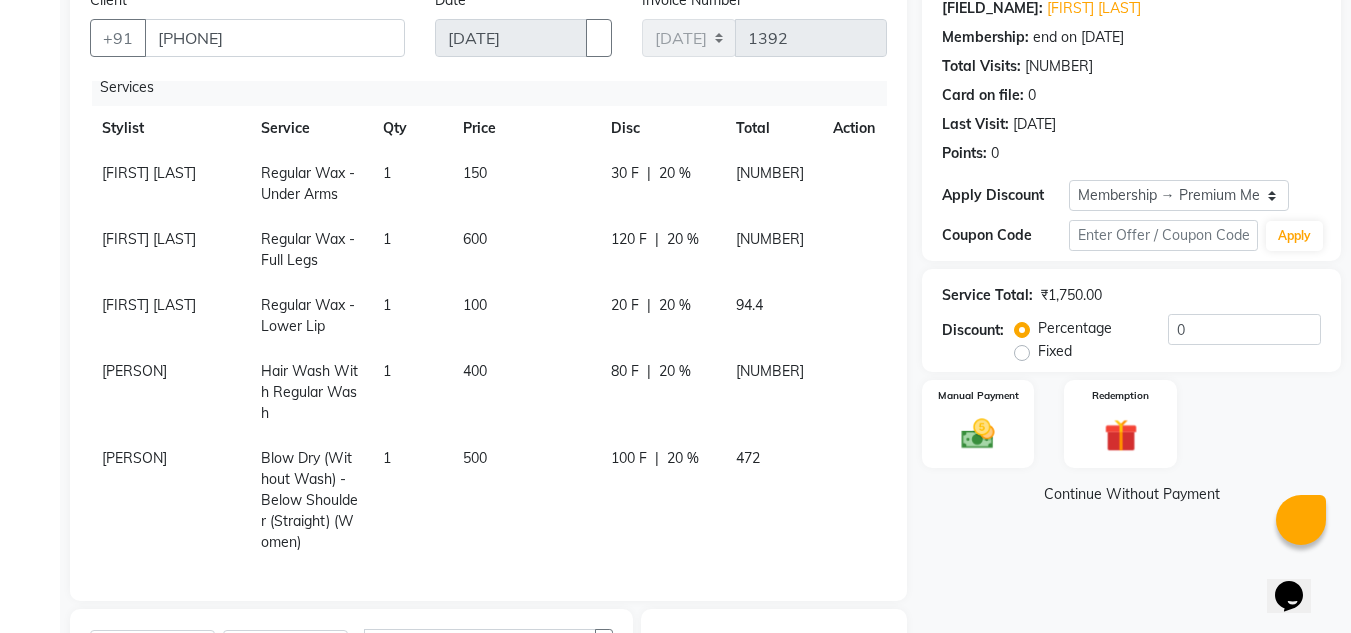 scroll, scrollTop: 27, scrollLeft: 0, axis: vertical 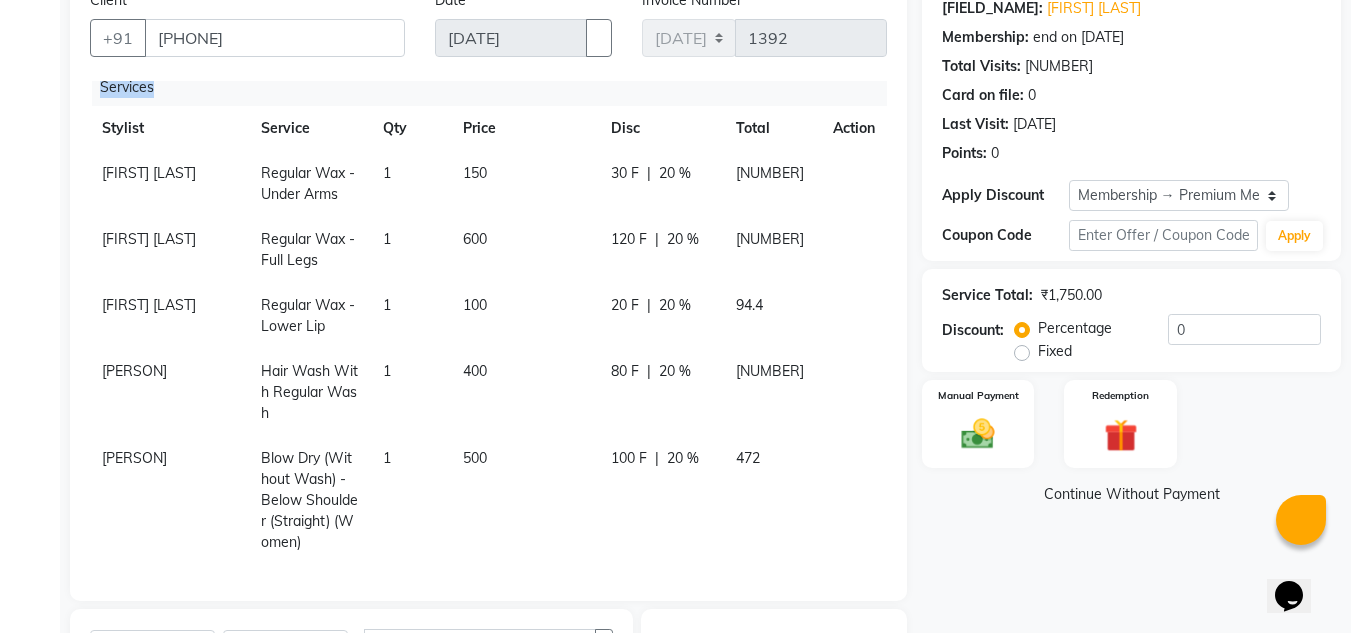 click on "Services" at bounding box center (127, 87) 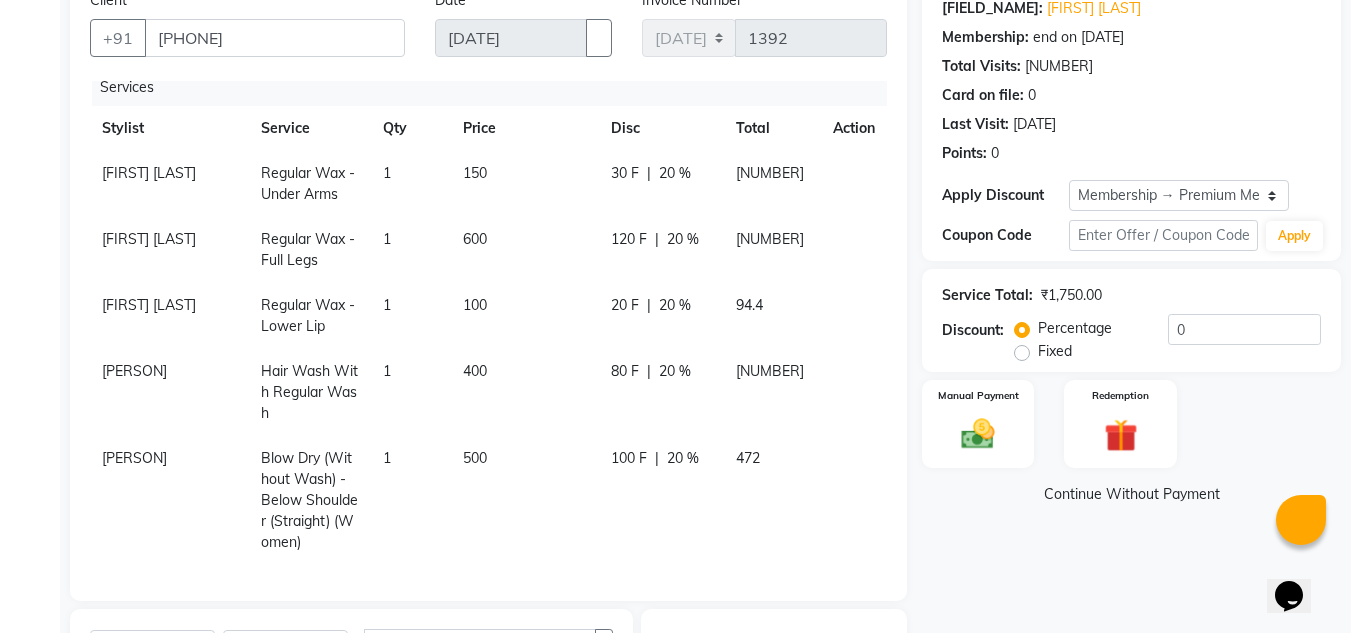 click at bounding box center (841, 163) 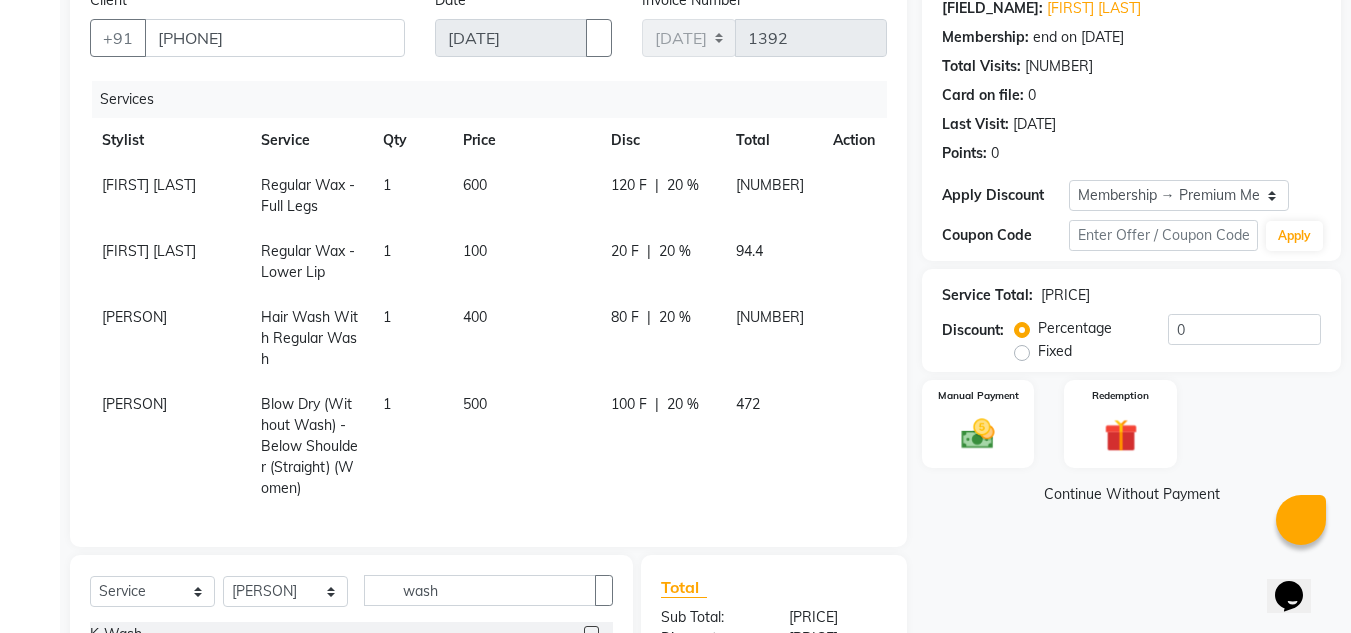 click at bounding box center (841, 175) 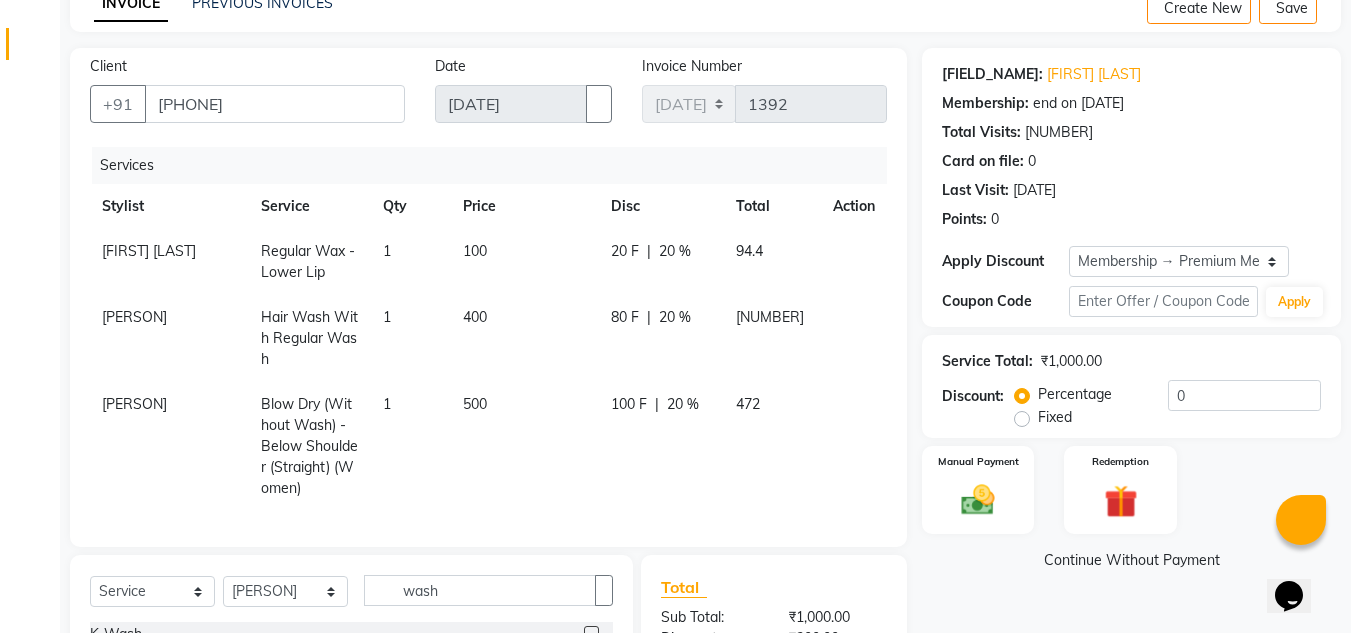 scroll, scrollTop: 0, scrollLeft: 0, axis: both 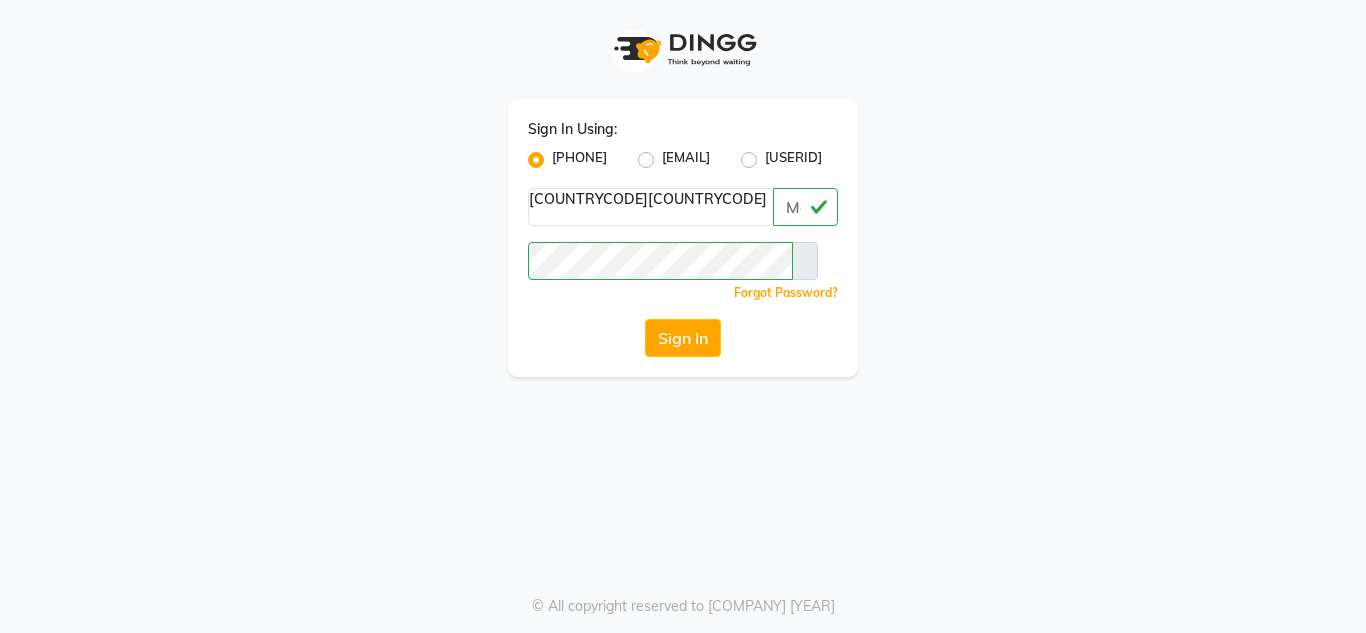 click at bounding box center [805, 261] 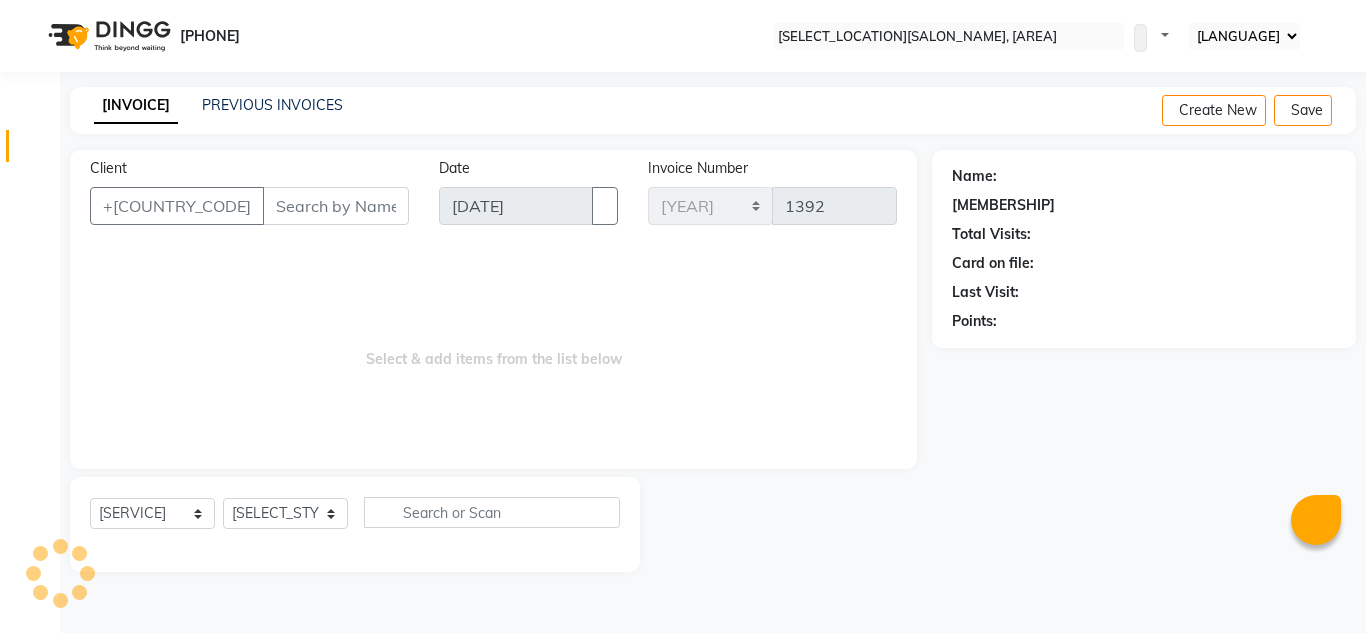 scroll, scrollTop: 0, scrollLeft: 0, axis: both 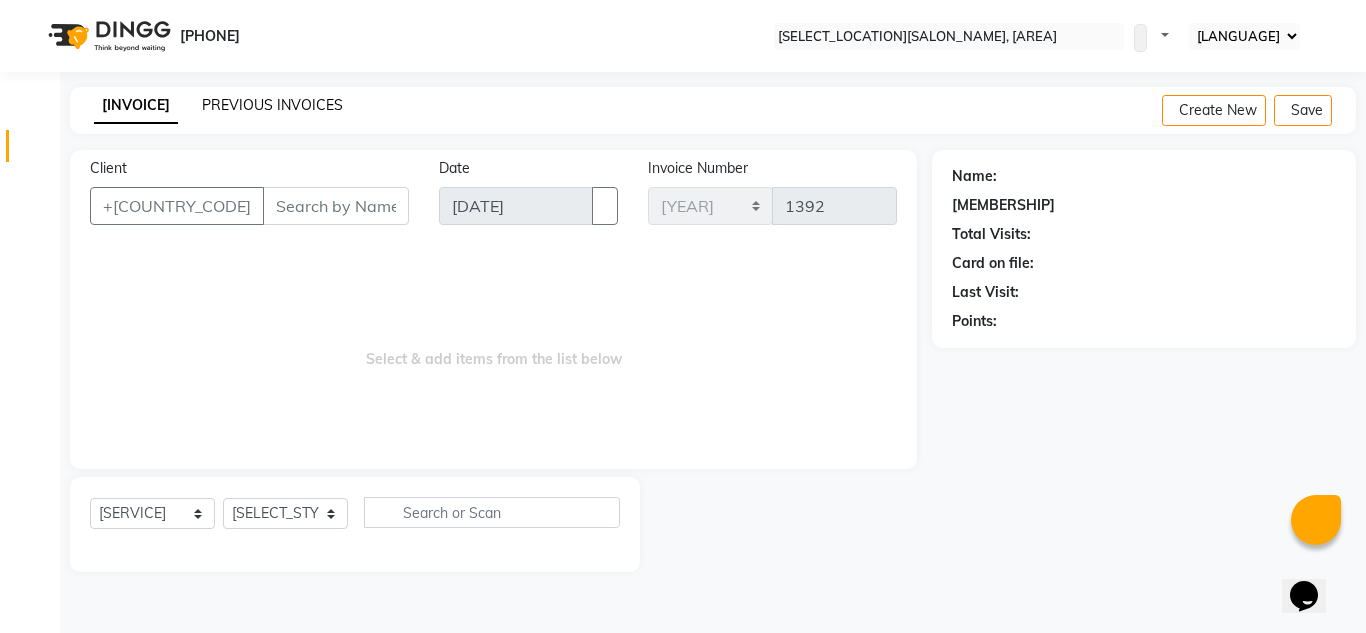 click on "PREVIOUS INVOICES" at bounding box center [272, 105] 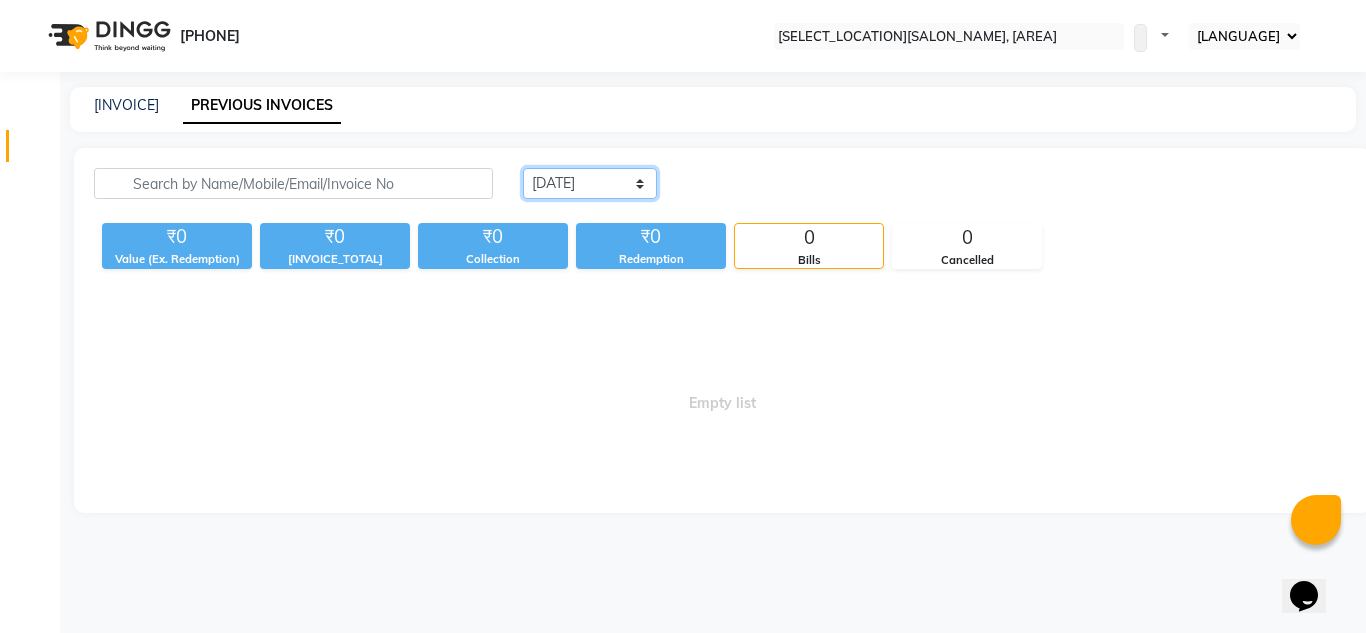 click on "Today Yesterday Custom Range" at bounding box center [590, 183] 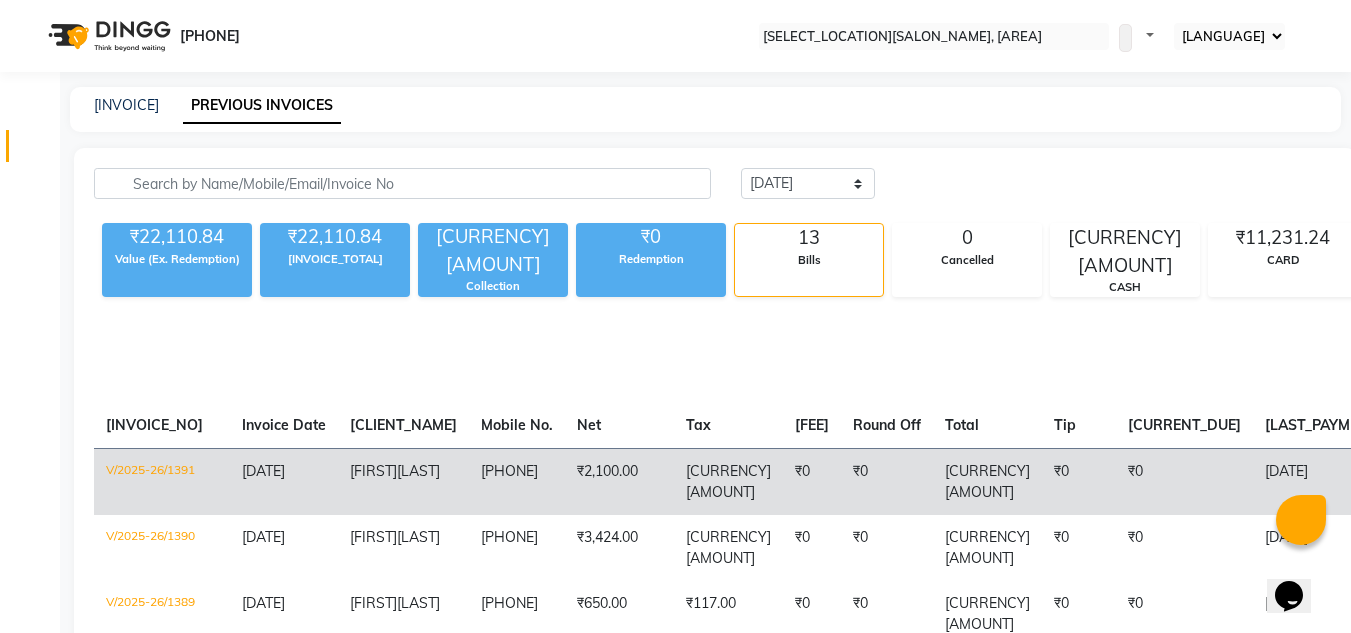 click on "₹2,100.00" at bounding box center [619, 482] 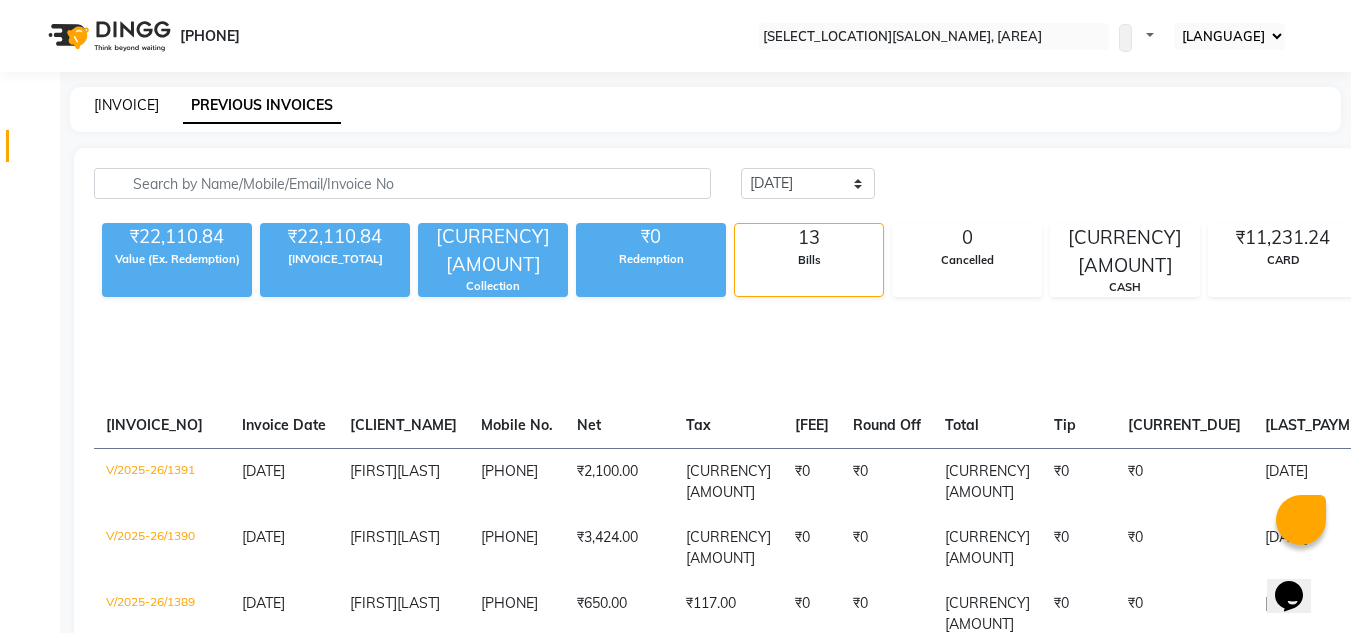 click on "INVOICE" at bounding box center [126, 105] 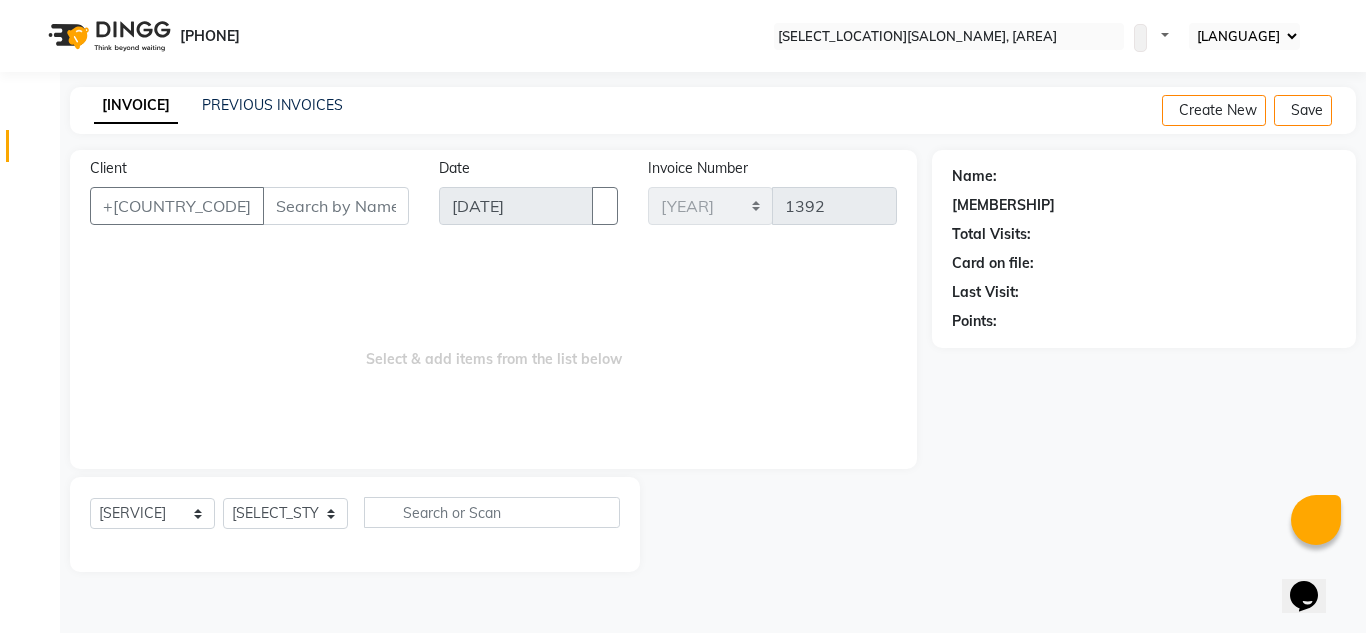 click on "Client" at bounding box center [336, 206] 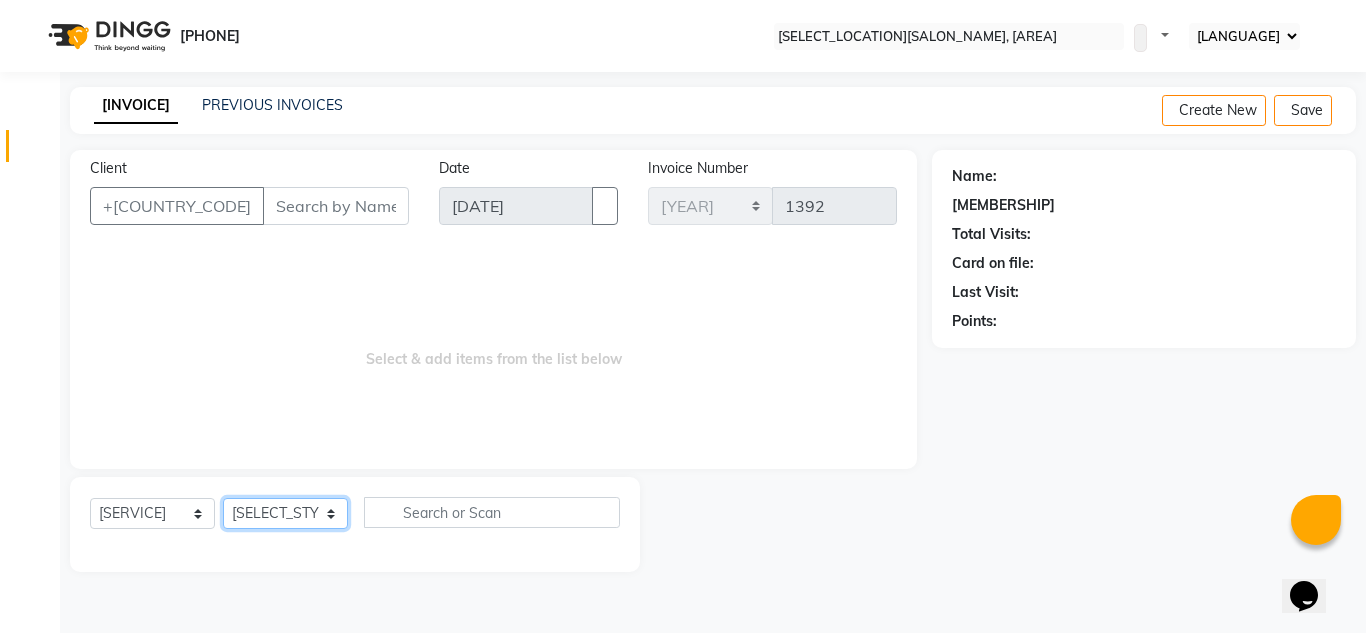 click on "Select Stylist [PERSON] [PERSON] Front Desk [PERSON] [PERSON] [PERSON] [PERSON] [PERSON] [PERSON] [PERSON] [PERSON] [PERSON]" at bounding box center (285, 513) 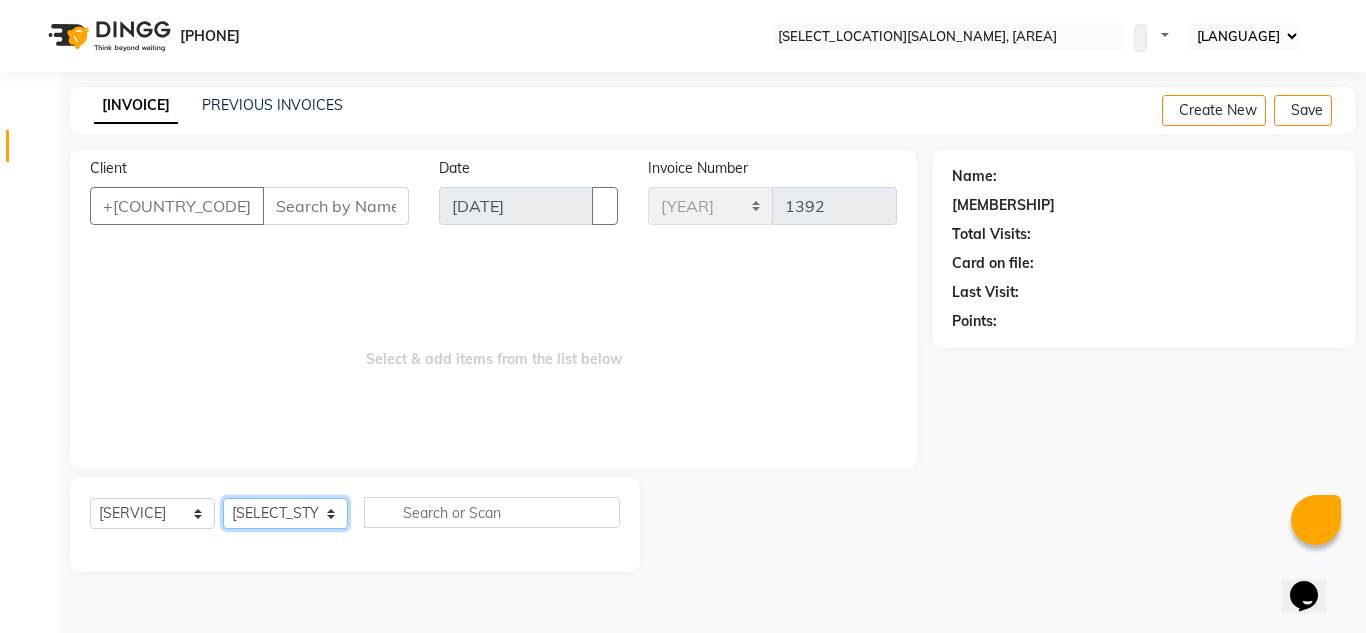 select on "8340" 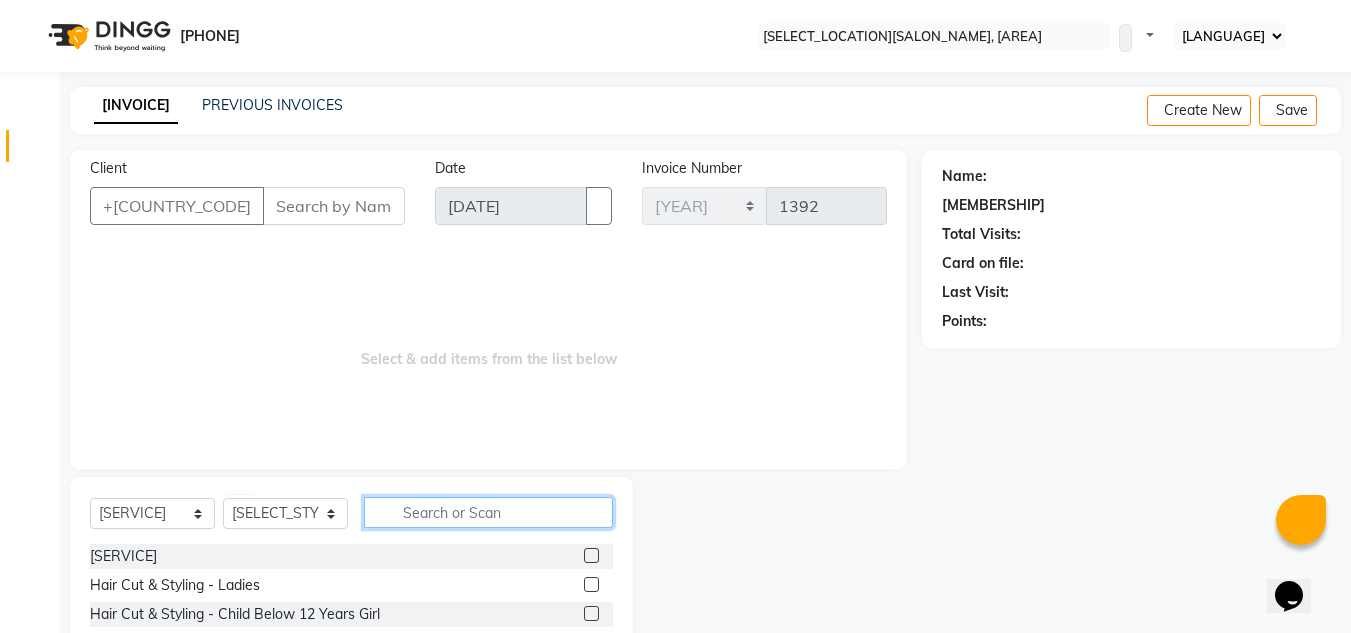 click at bounding box center (488, 512) 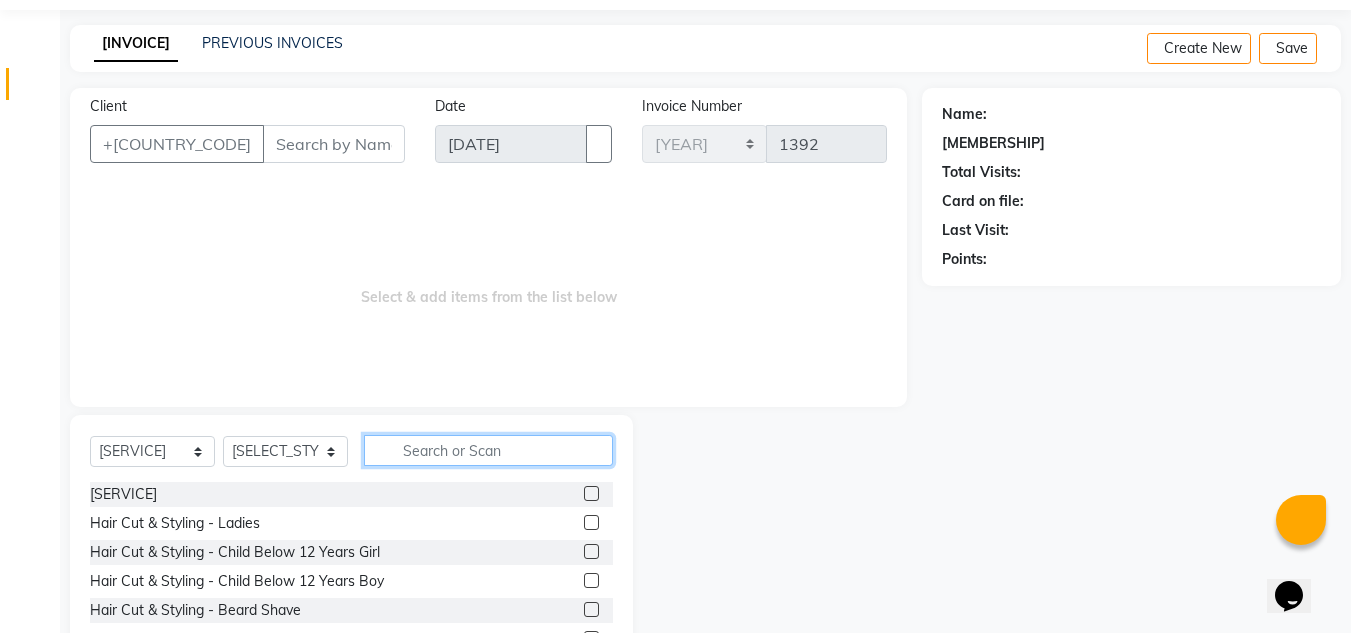 scroll, scrollTop: 168, scrollLeft: 0, axis: vertical 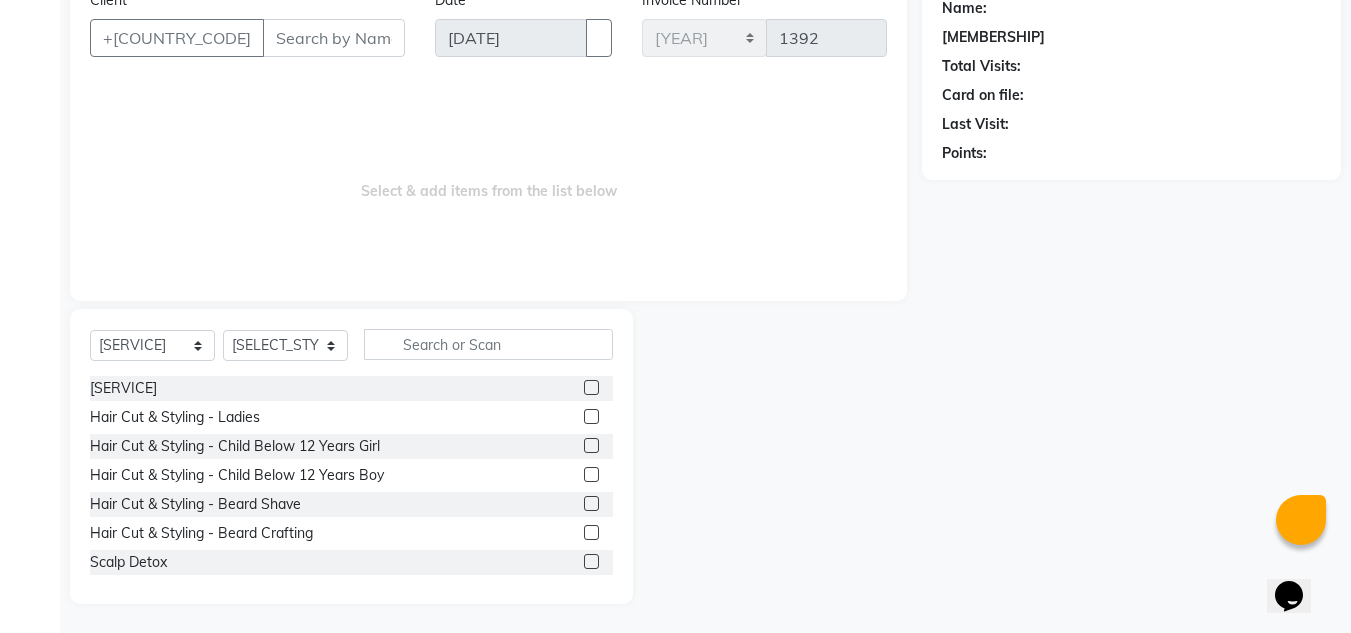click at bounding box center (591, 532) 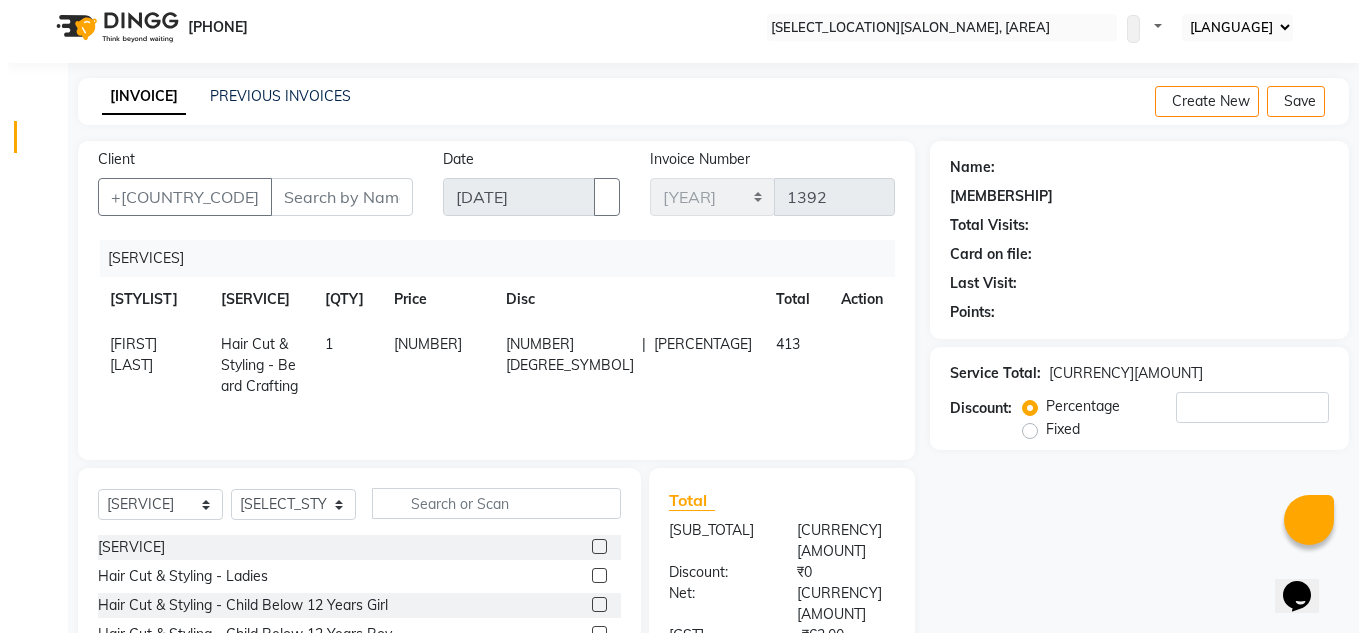scroll, scrollTop: 0, scrollLeft: 0, axis: both 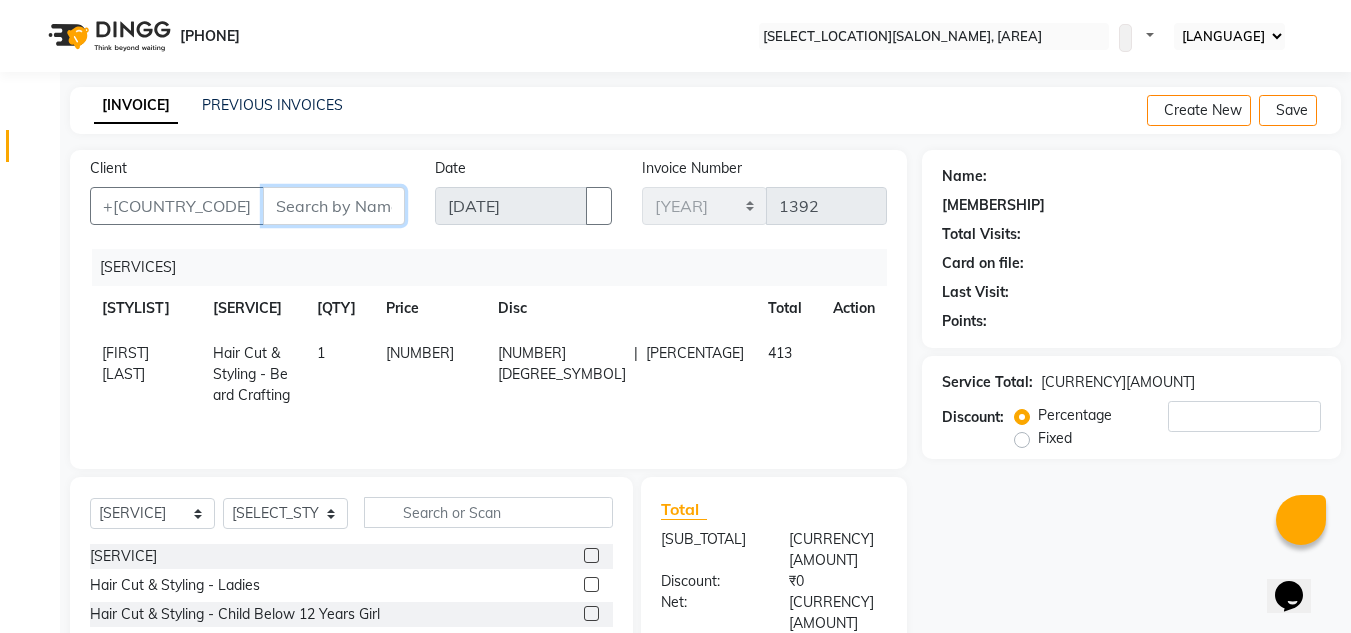 click on "Client" at bounding box center [334, 206] 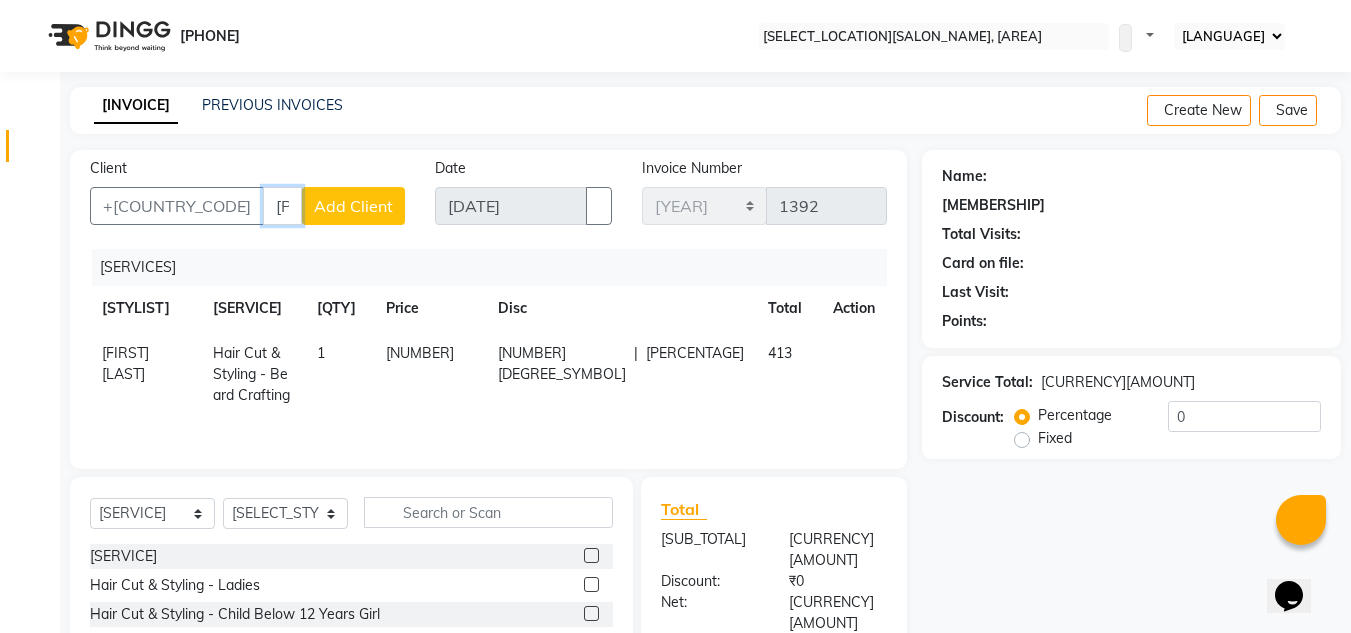type on "9833844911" 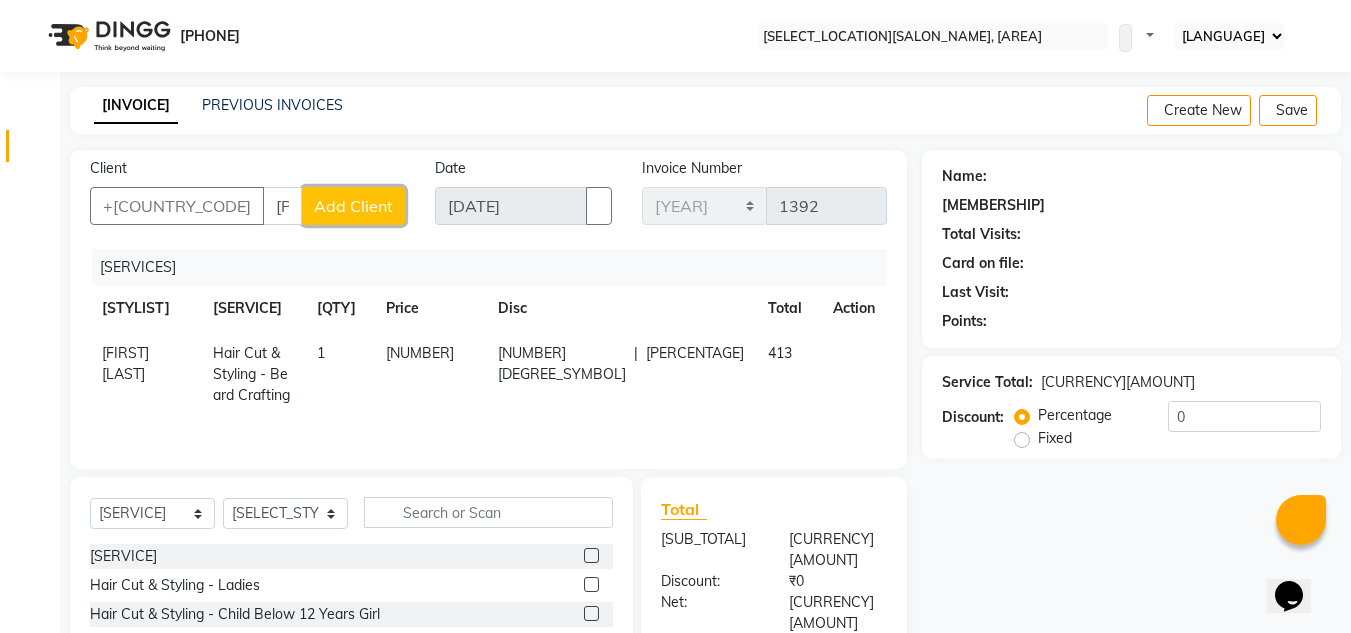click on "Add Client" at bounding box center (353, 206) 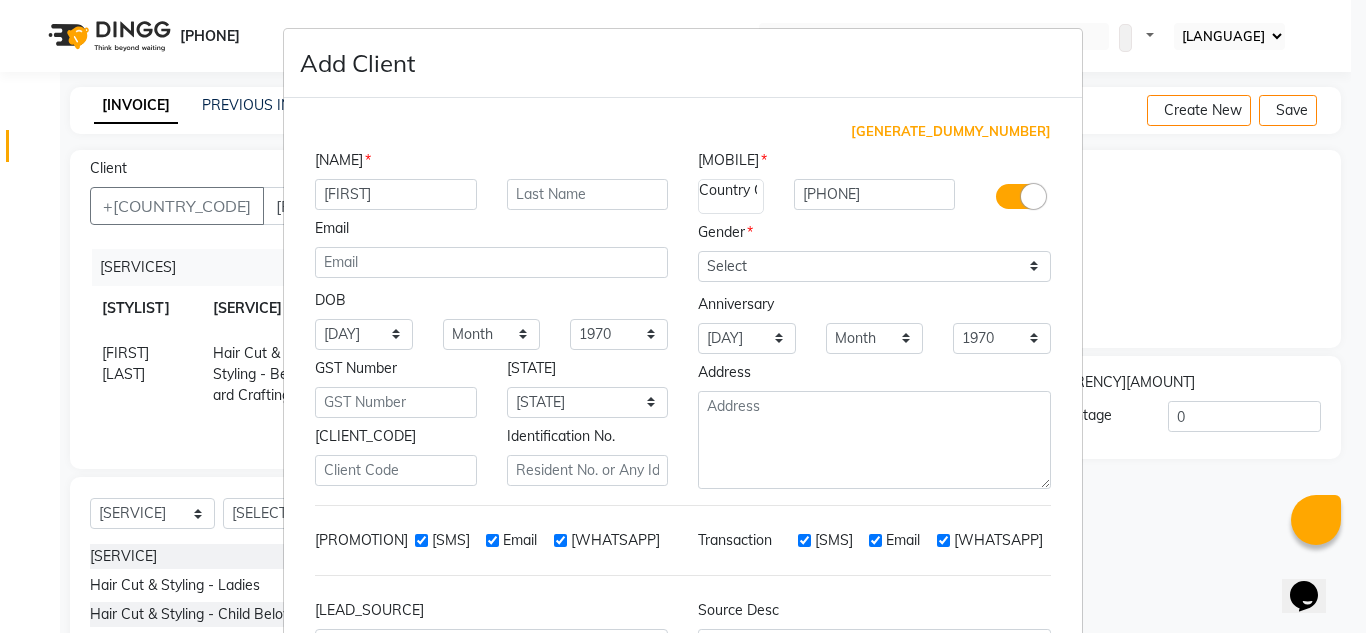 type on "Aksjay" 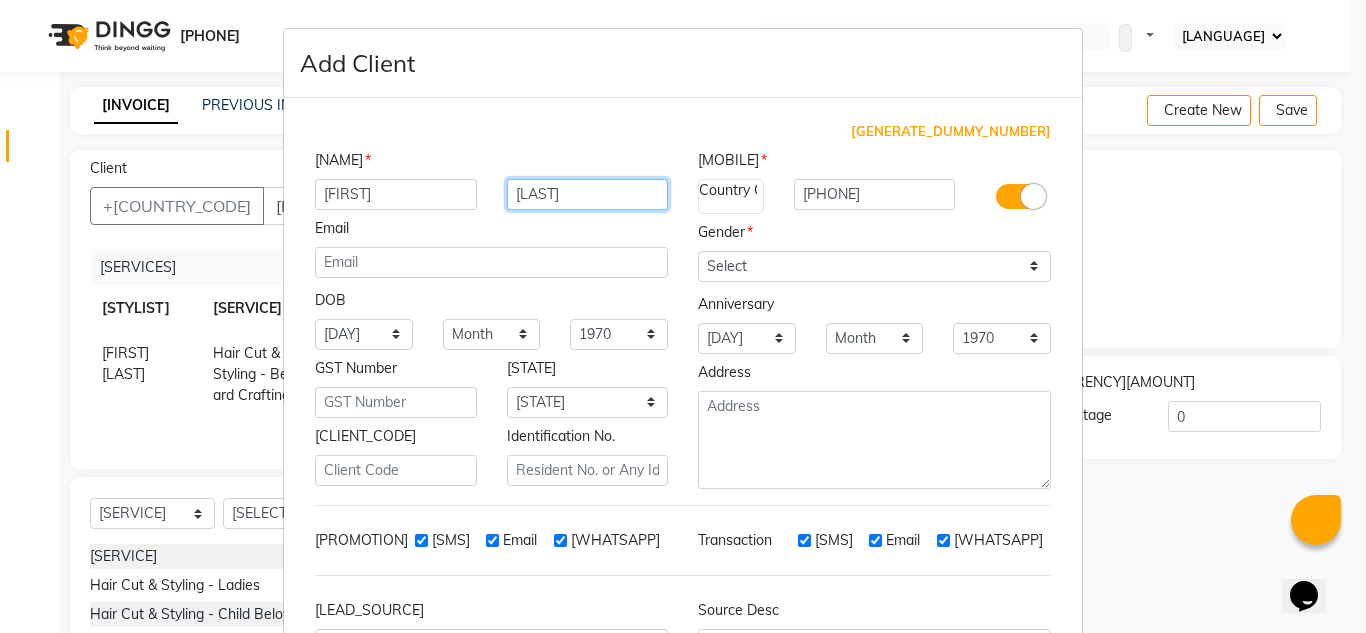 type on "Balwani" 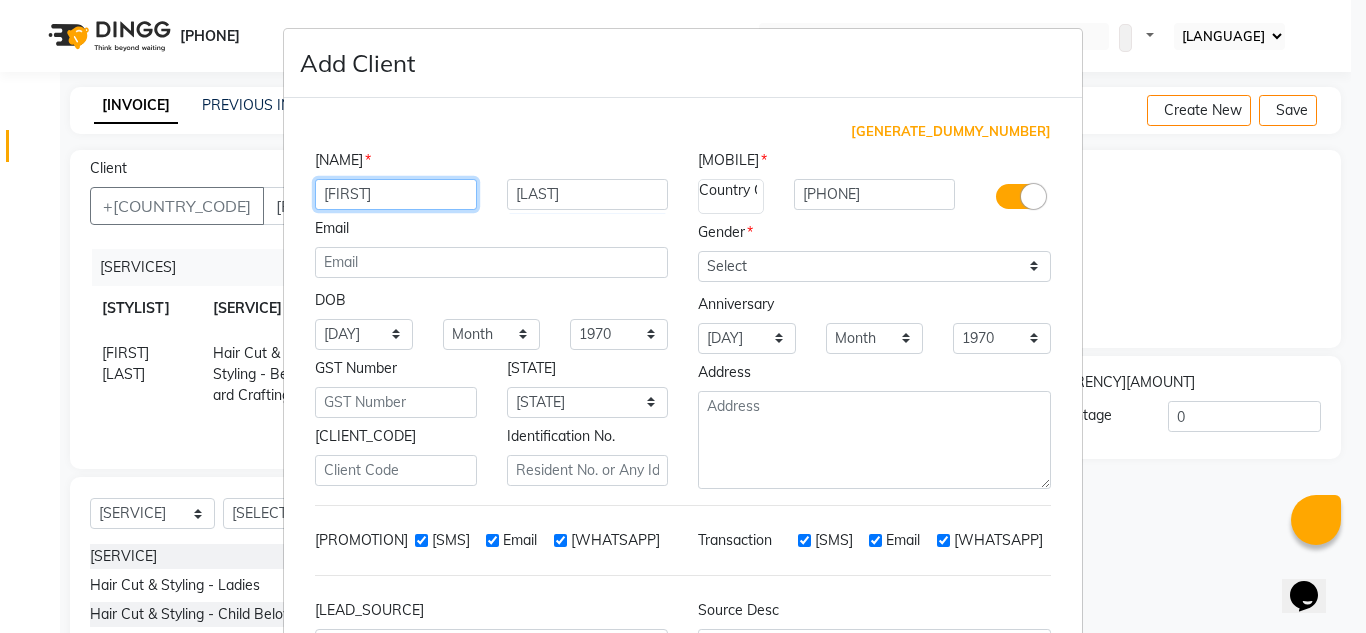 click on "Aksjay" at bounding box center [396, 194] 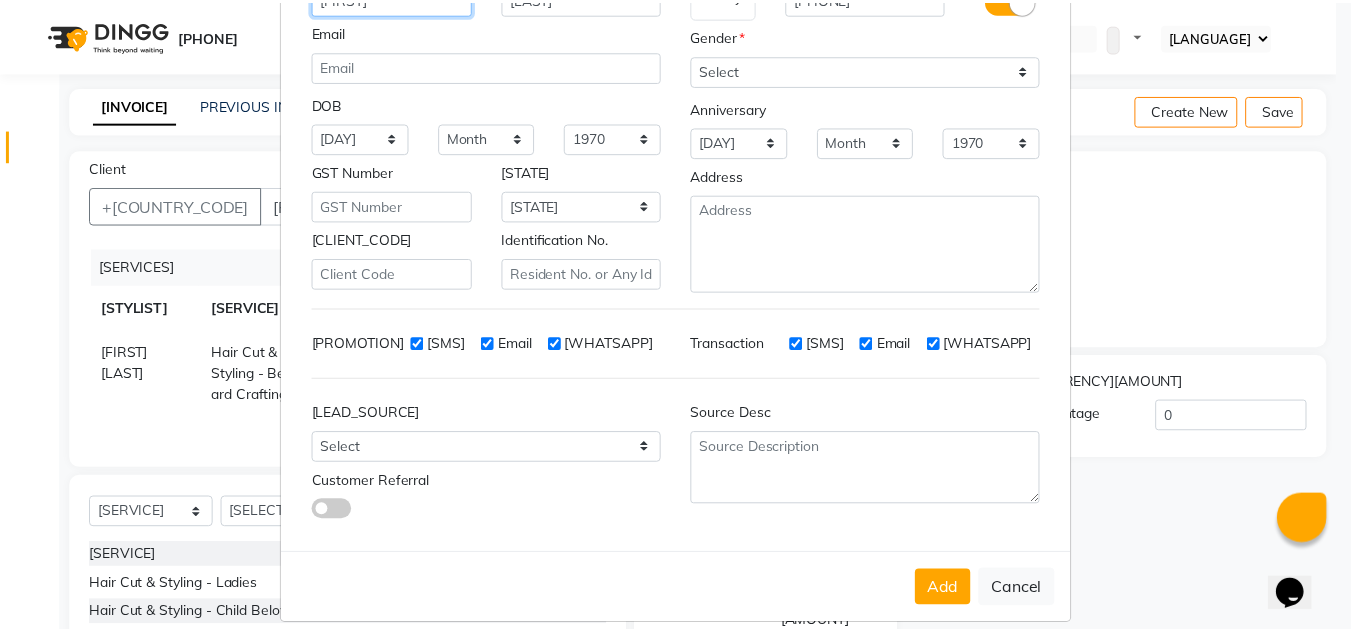 scroll, scrollTop: 216, scrollLeft: 0, axis: vertical 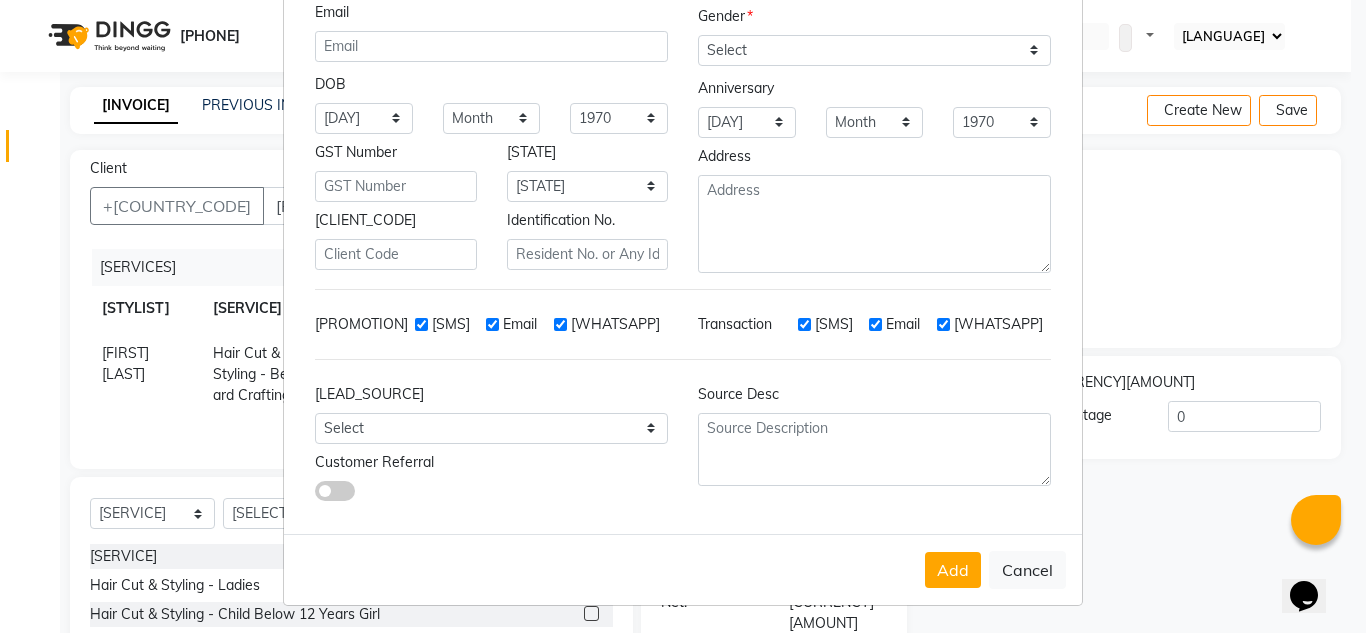 type on "Akshay" 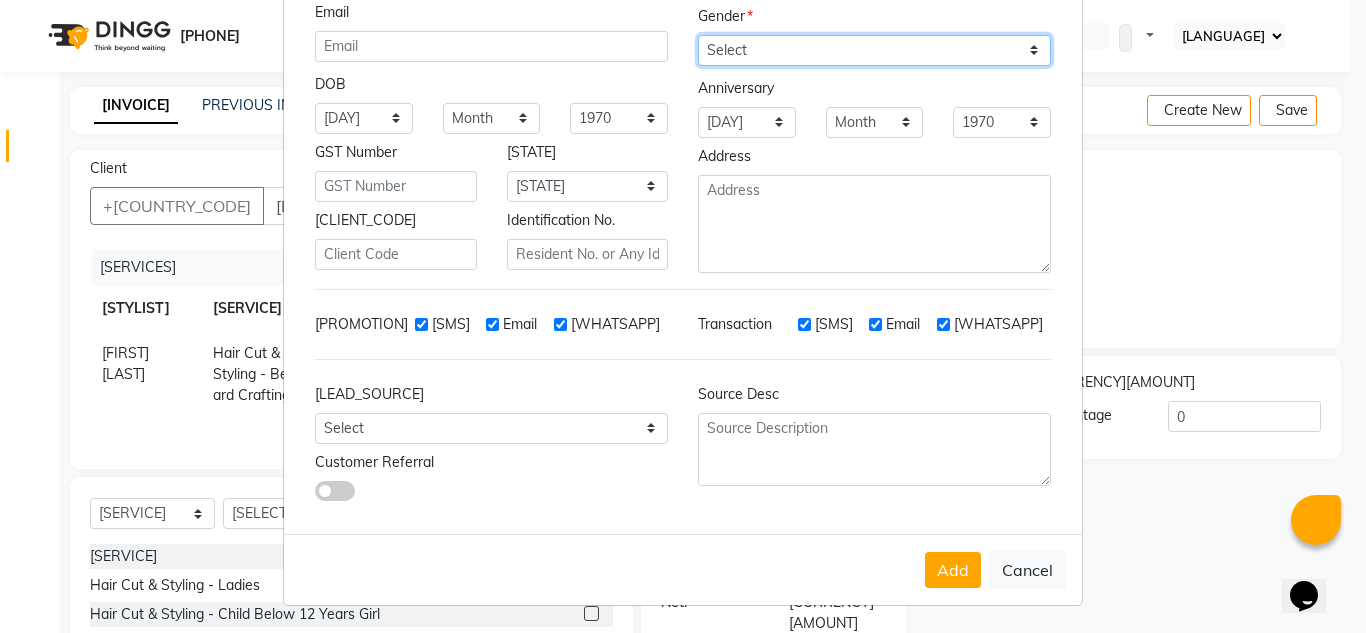 click on "Select Male Female Other Prefer Not To Say" at bounding box center [874, 50] 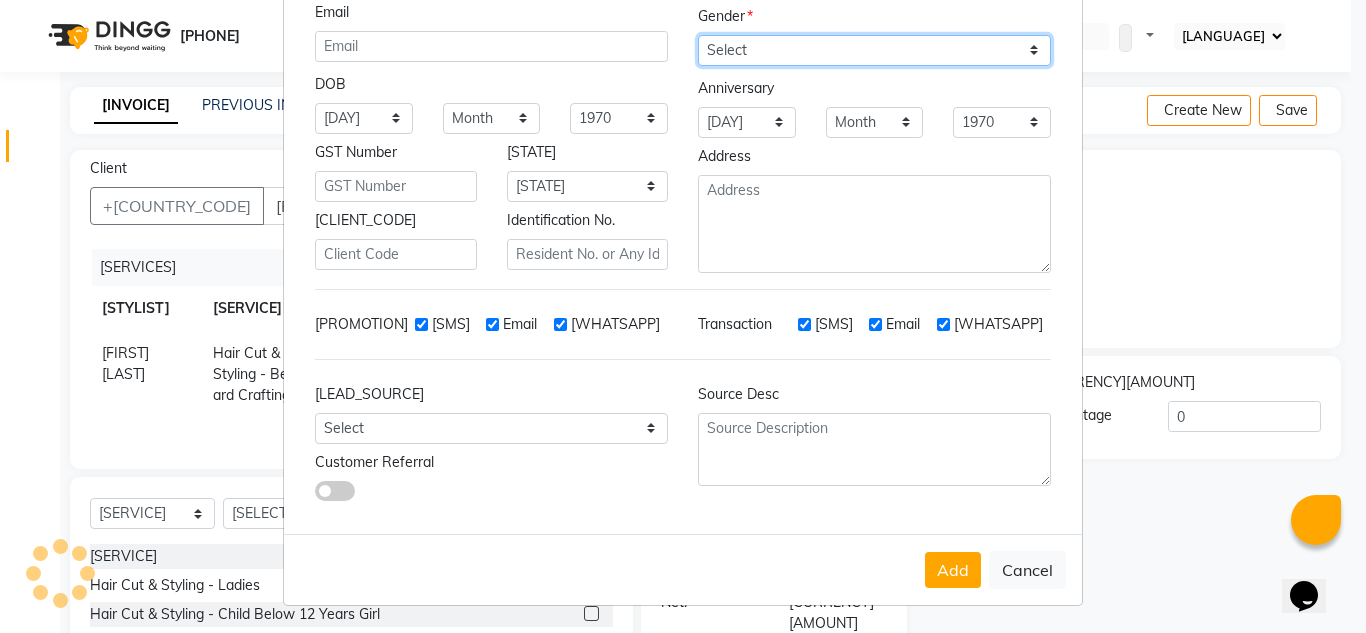 select on "male" 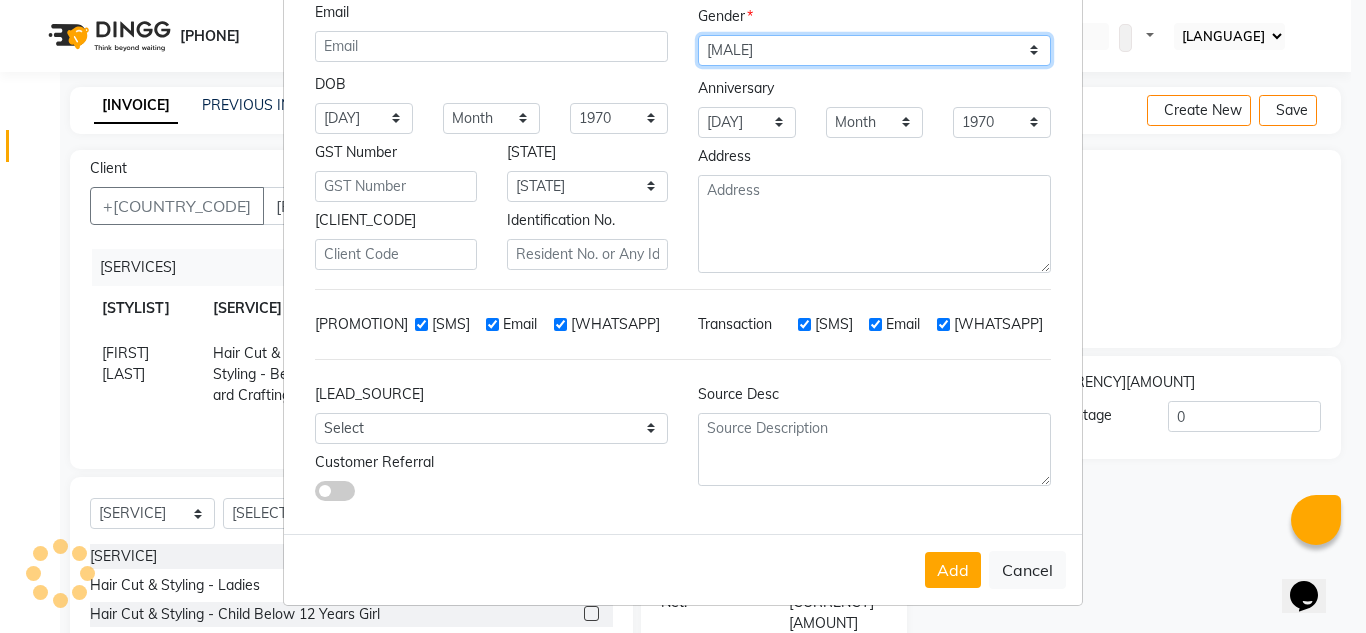 click on "Select Male Female Other Prefer Not To Say" at bounding box center [874, 50] 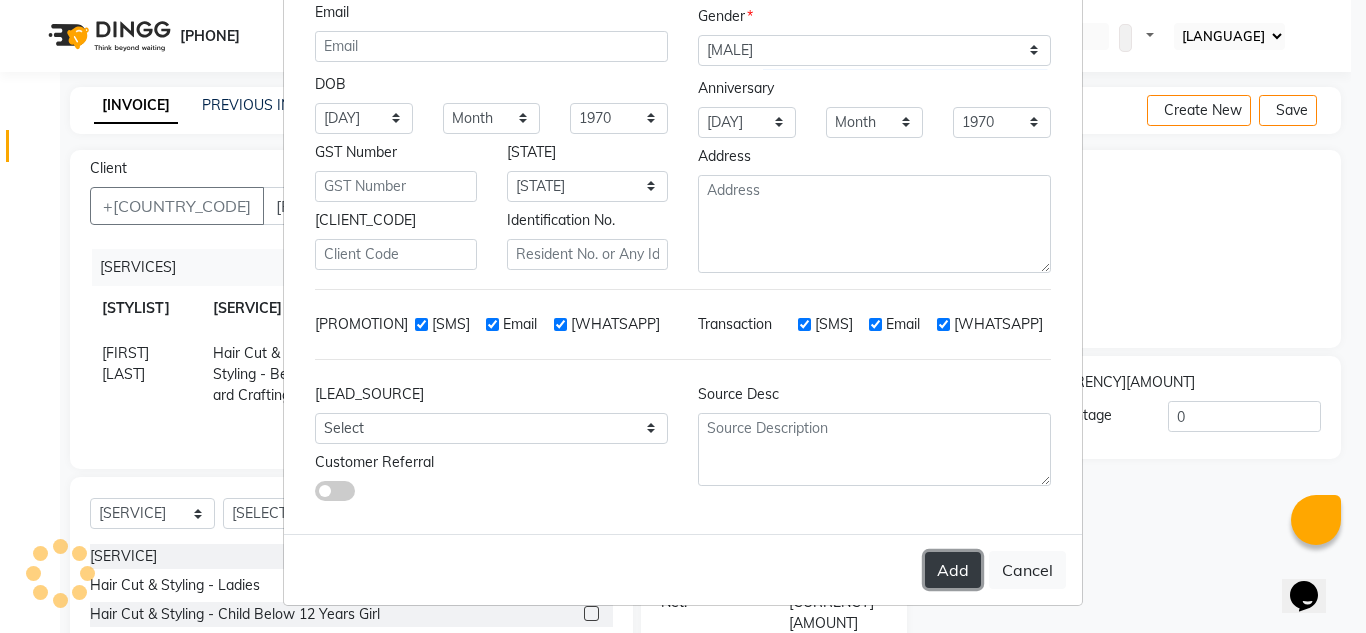click on "Add" at bounding box center [953, 570] 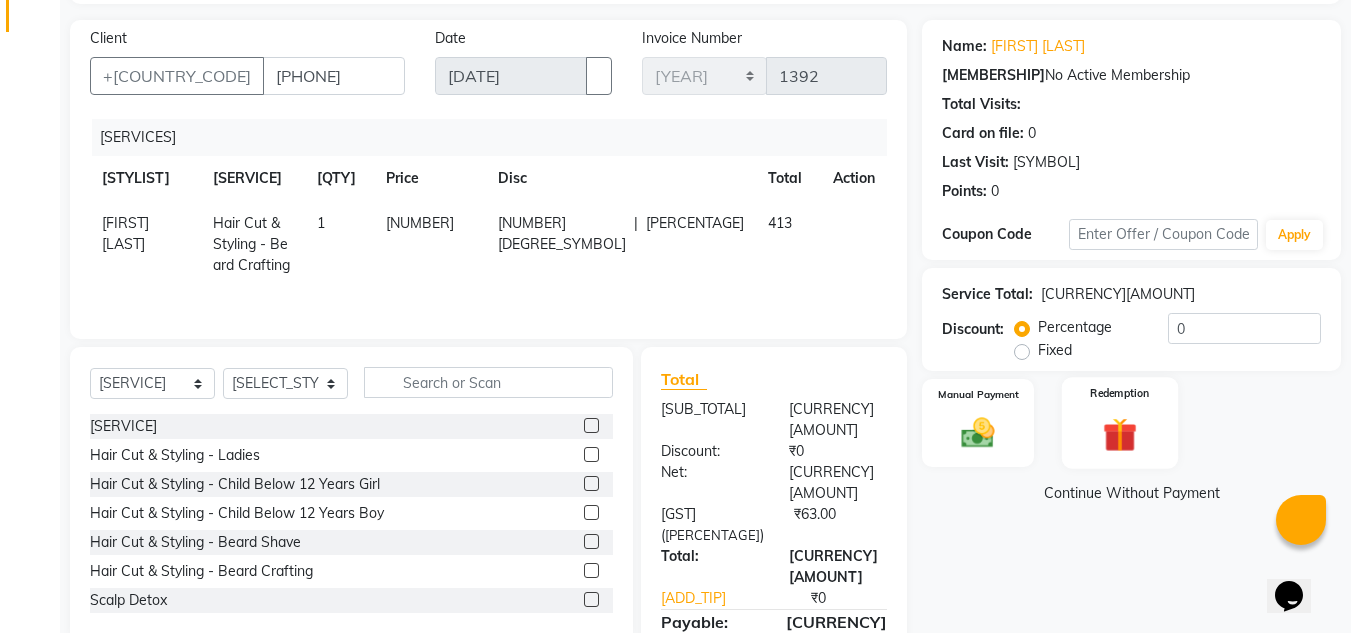 scroll, scrollTop: 168, scrollLeft: 0, axis: vertical 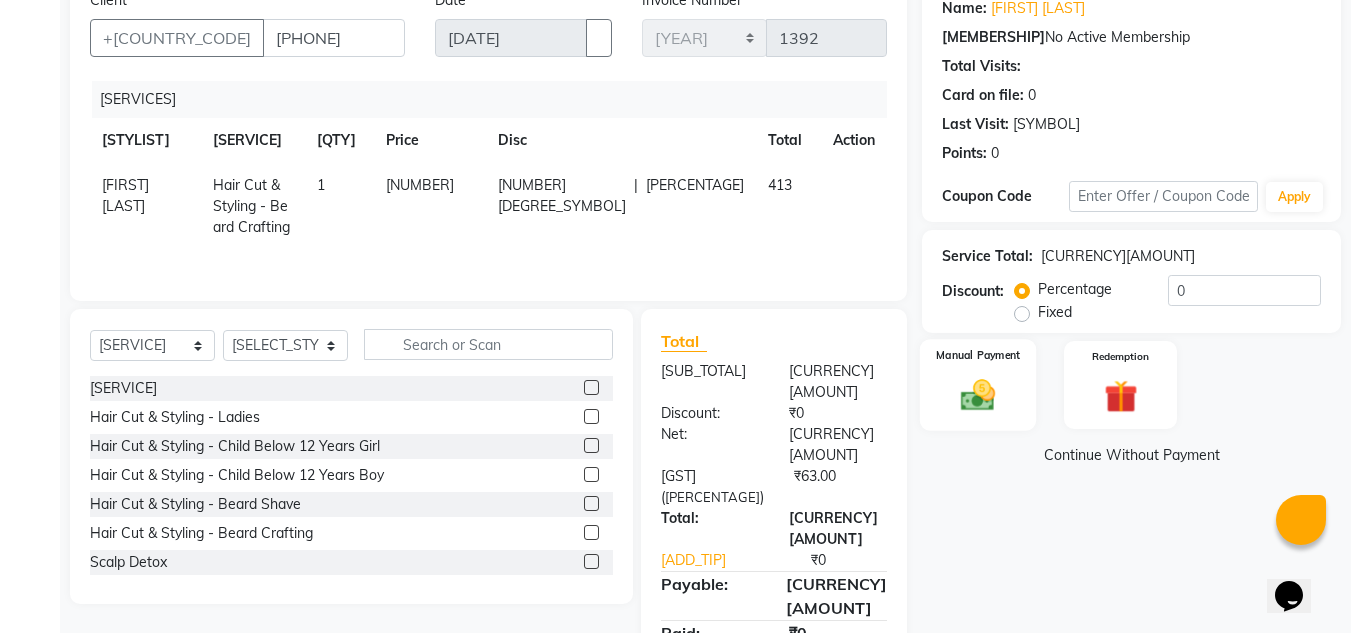 click on "Manual Payment" at bounding box center (978, 385) 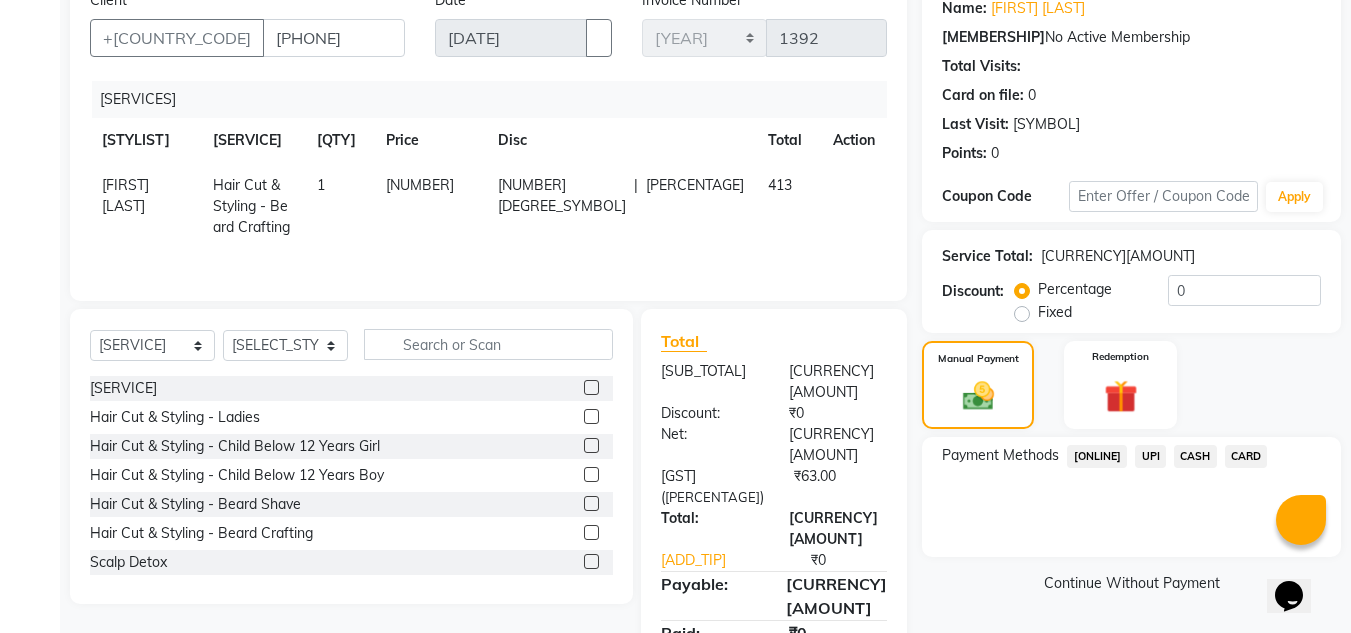 click on "UPI" at bounding box center (1097, 456) 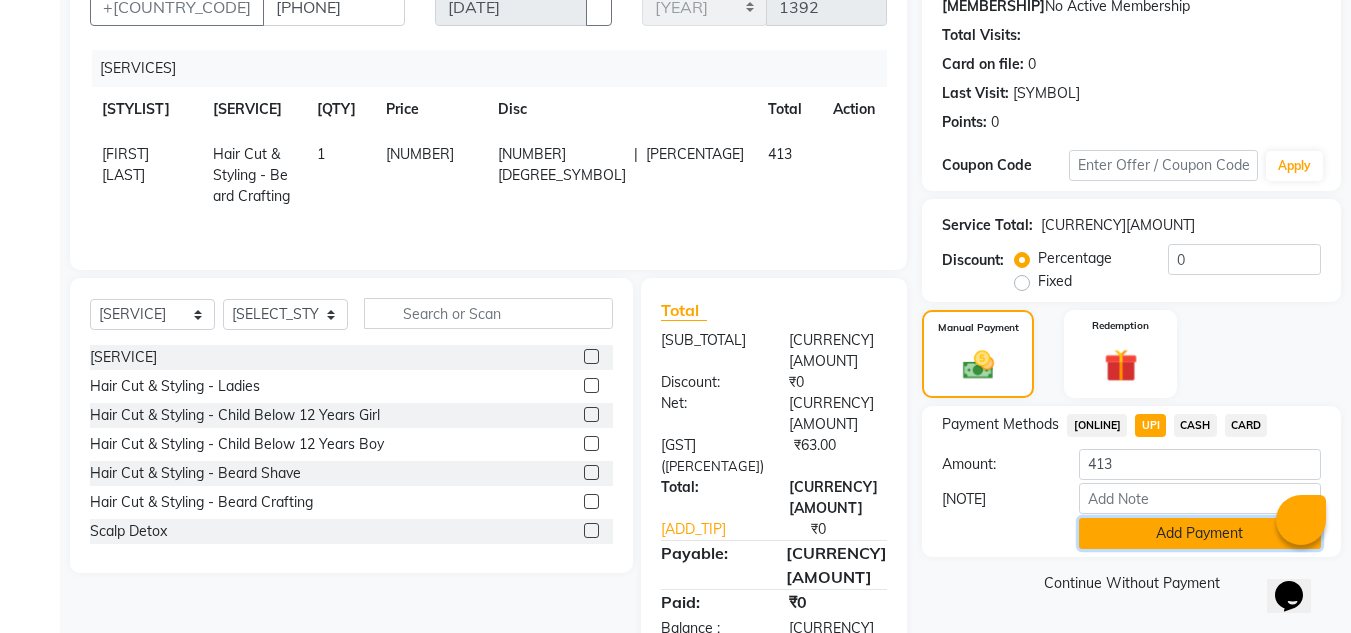 click on "Add Payment" at bounding box center (1200, 533) 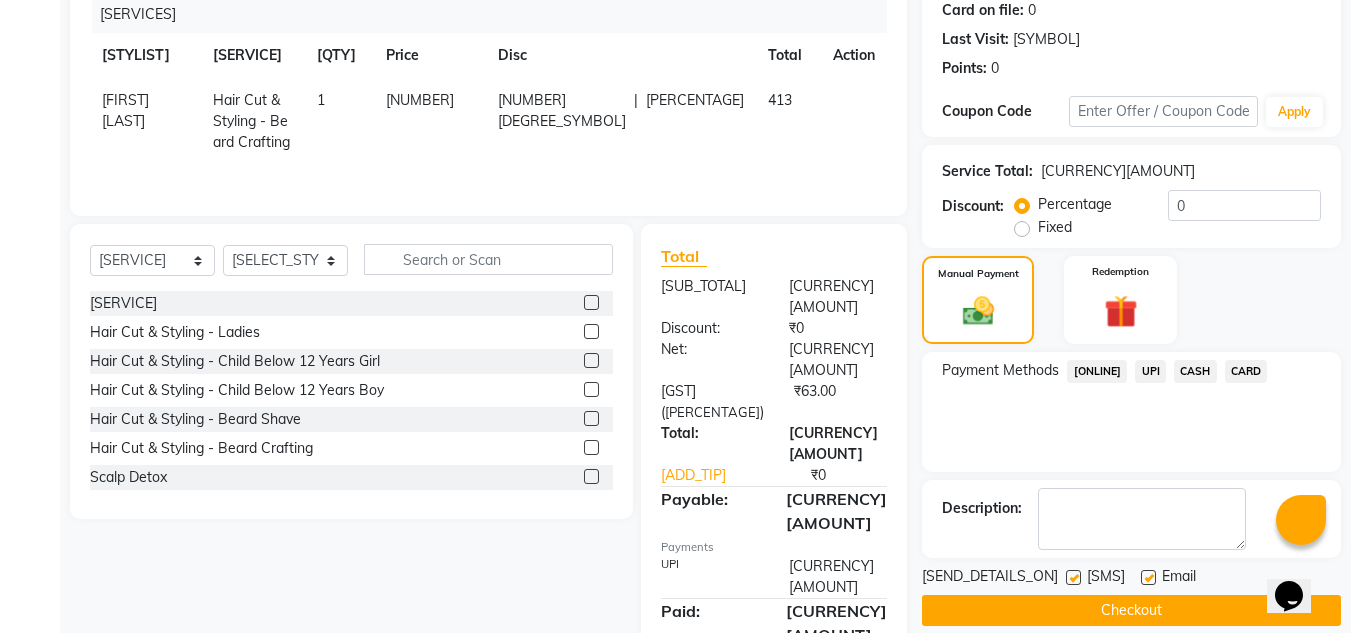 scroll, scrollTop: 283, scrollLeft: 0, axis: vertical 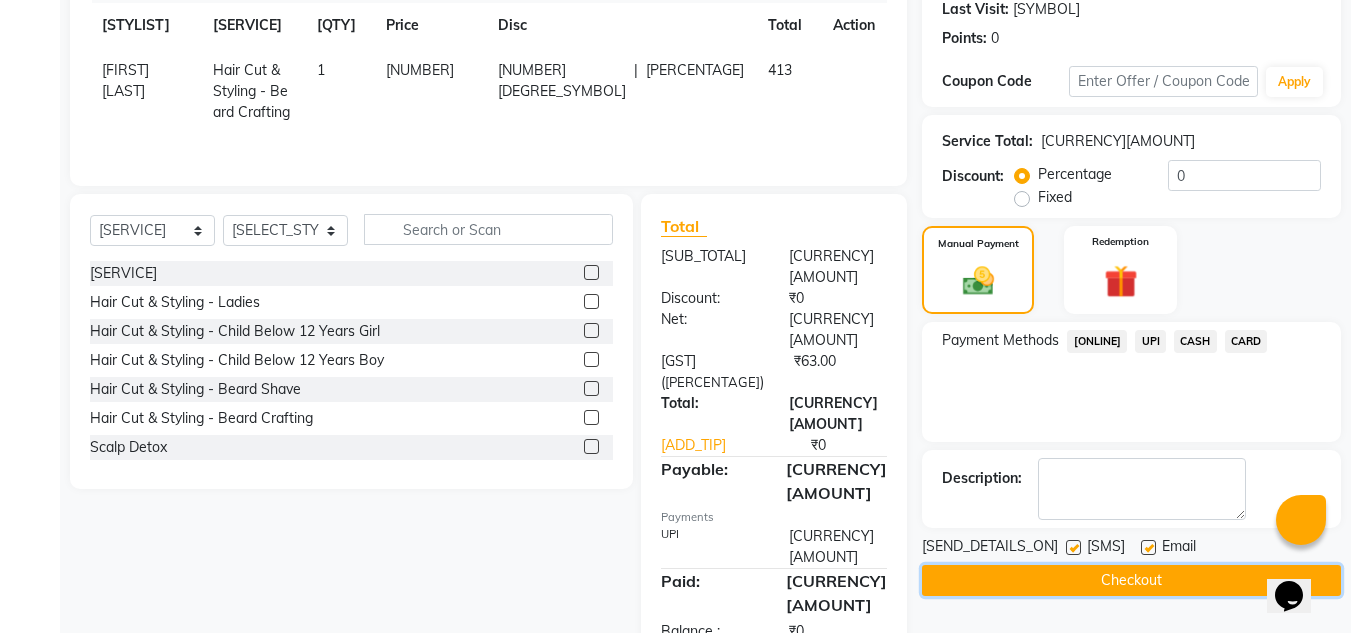 click on "Checkout" at bounding box center (1131, 580) 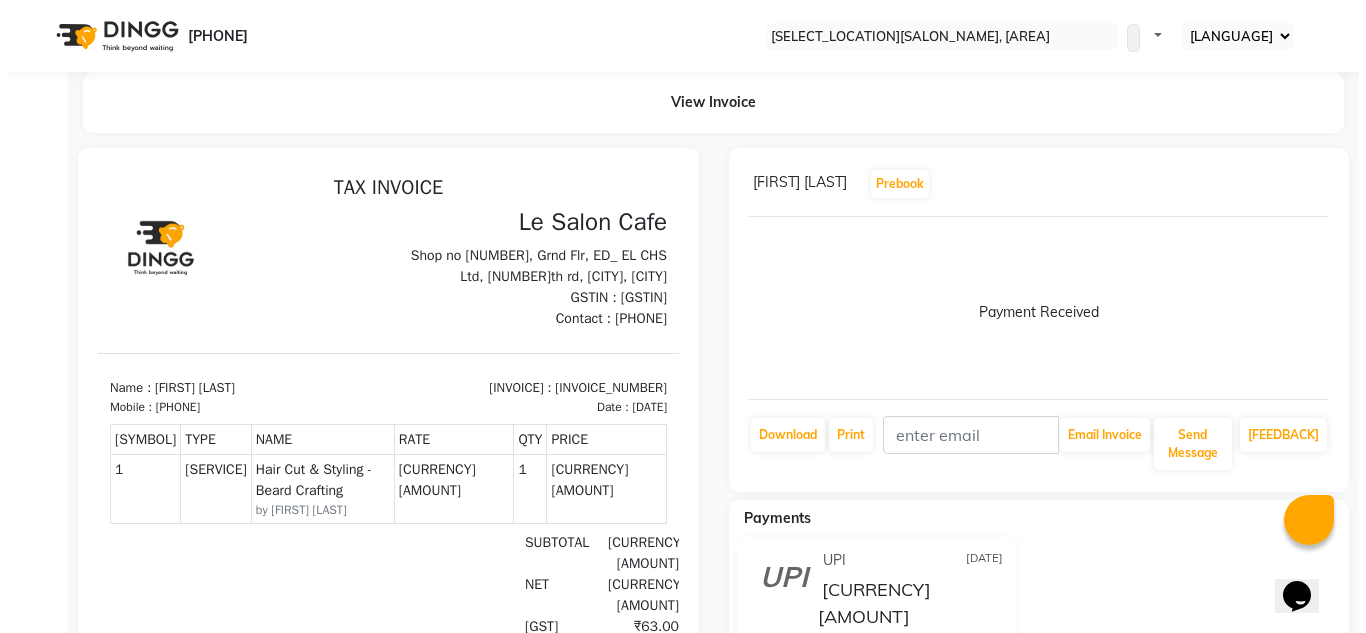 scroll, scrollTop: 0, scrollLeft: 0, axis: both 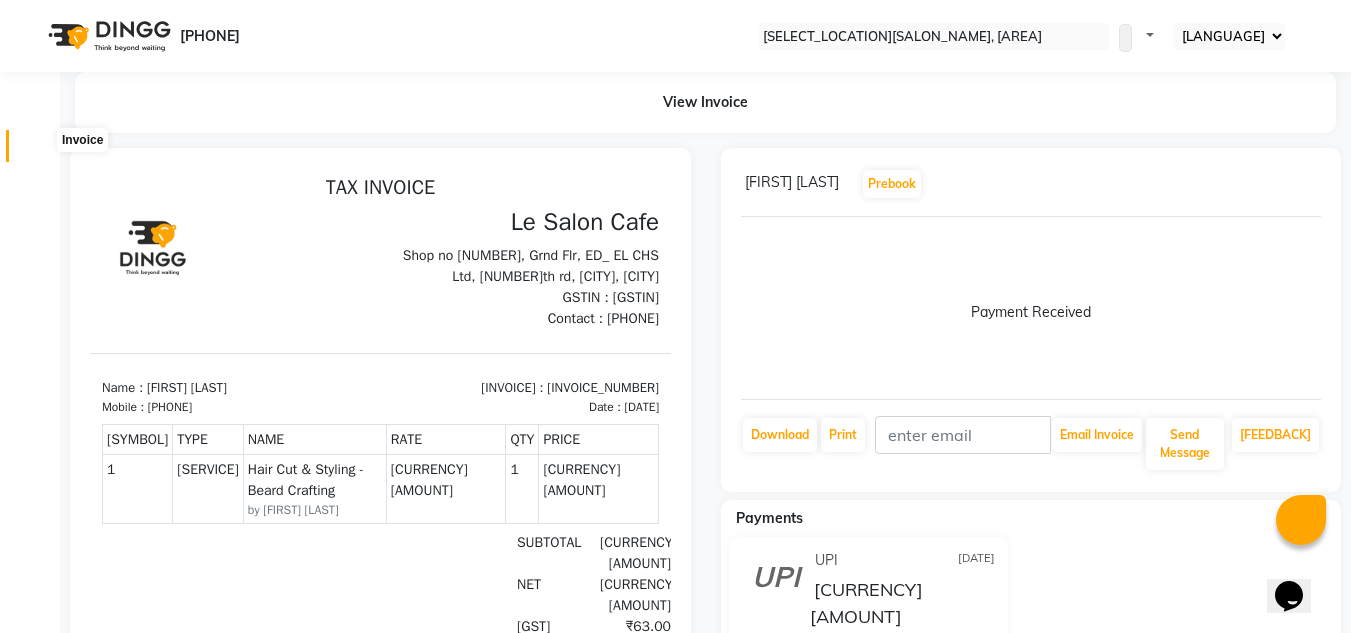 click at bounding box center [38, 151] 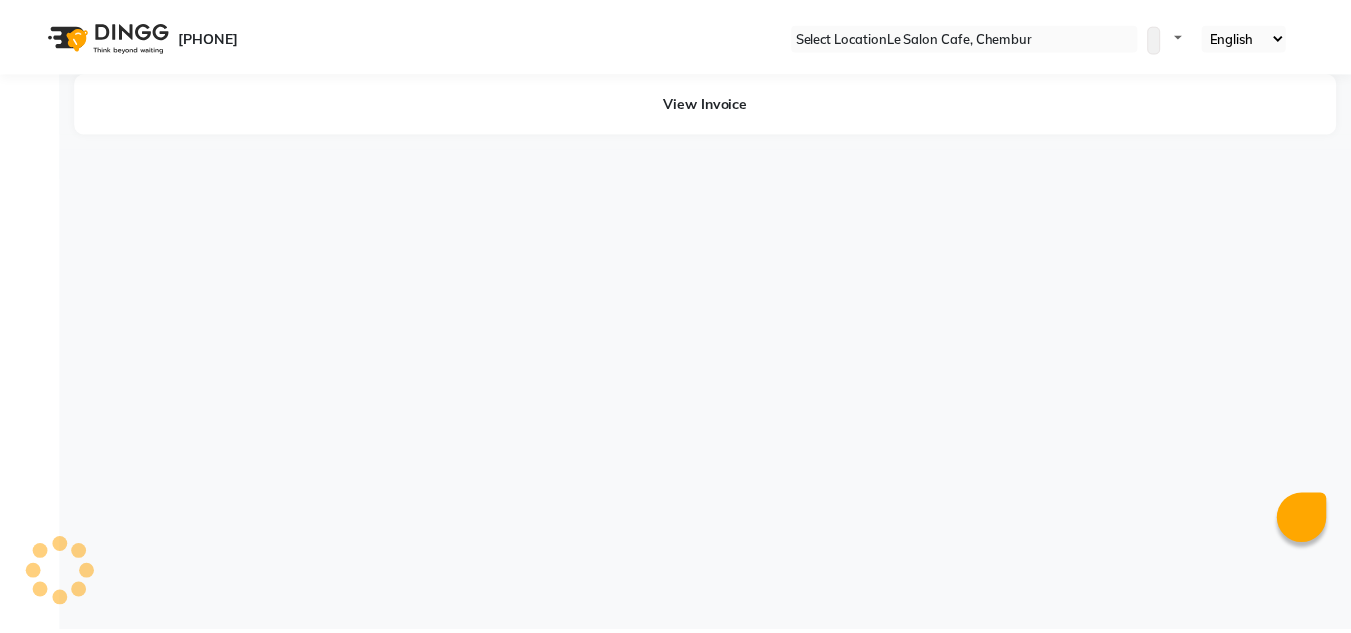 scroll, scrollTop: 0, scrollLeft: 0, axis: both 